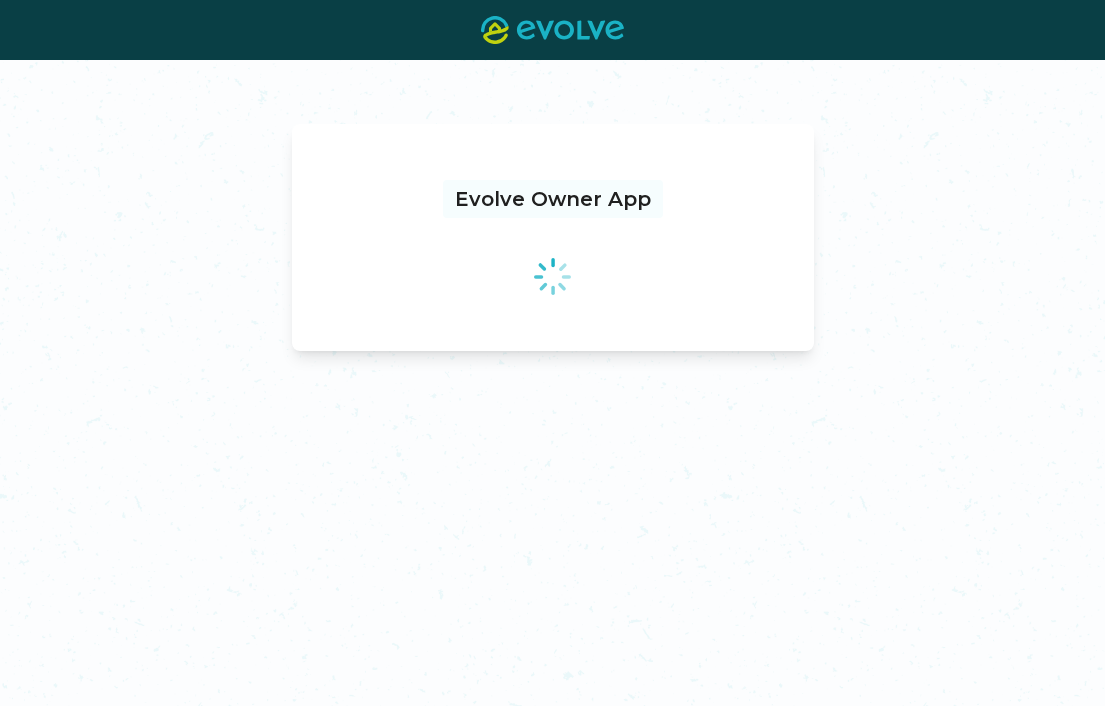 scroll, scrollTop: 0, scrollLeft: 0, axis: both 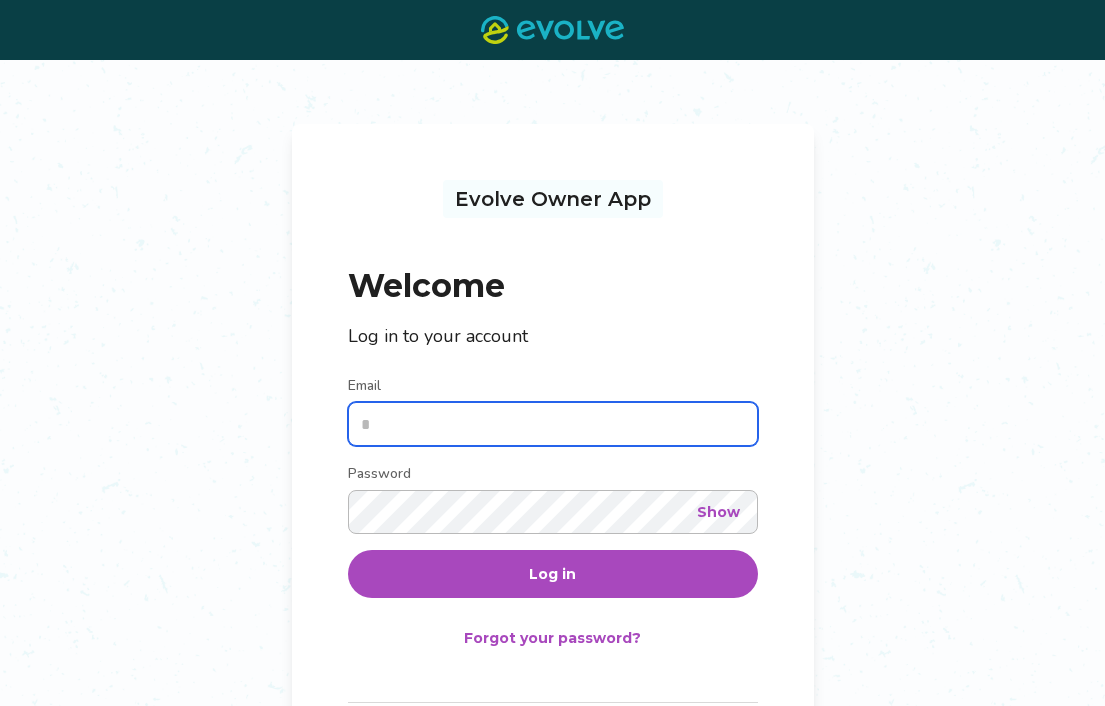 type on "**********" 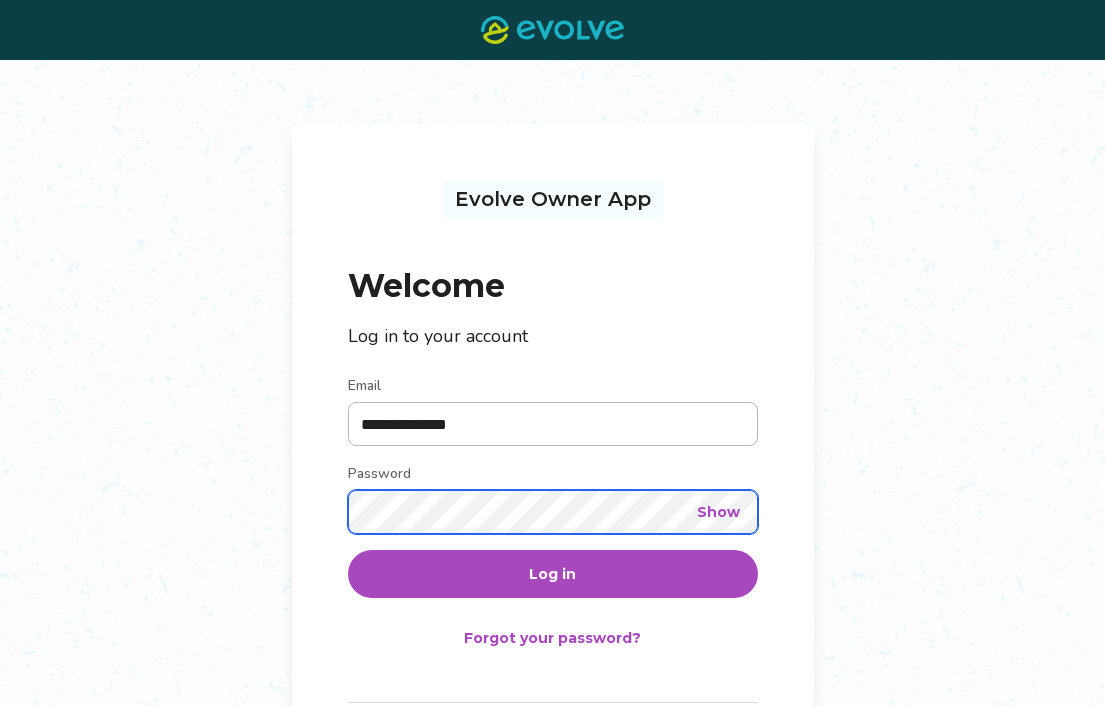 click on "Log in" at bounding box center [553, 574] 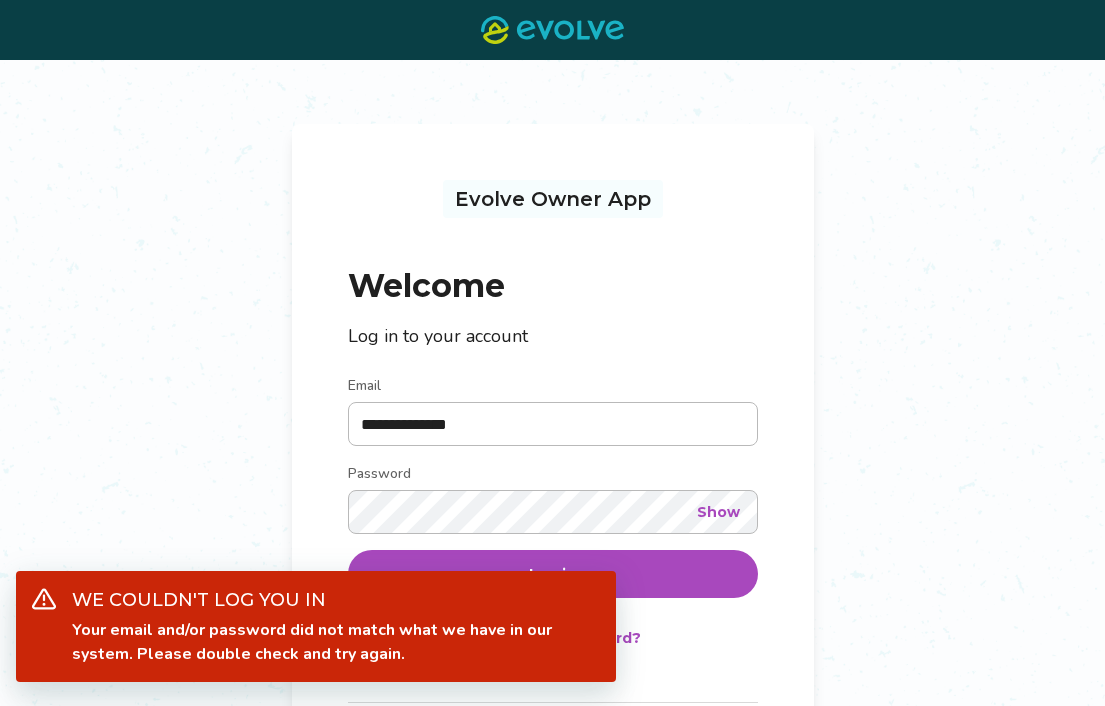 click on "Show" at bounding box center (718, 512) 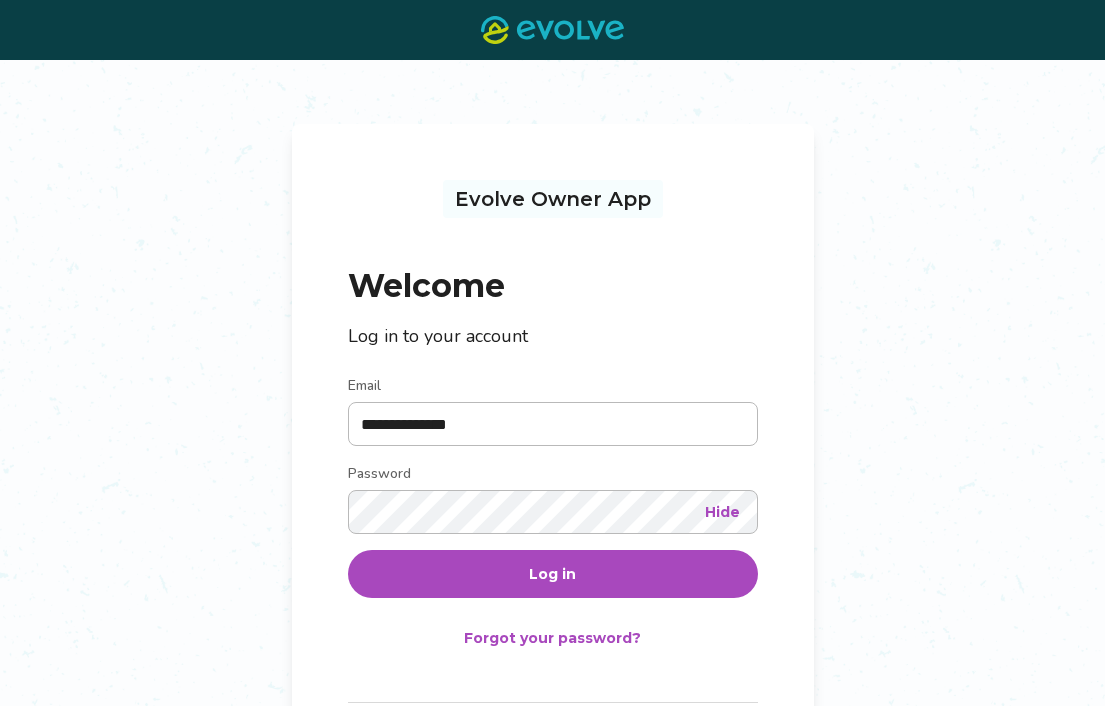 click on "Log in" at bounding box center [553, 574] 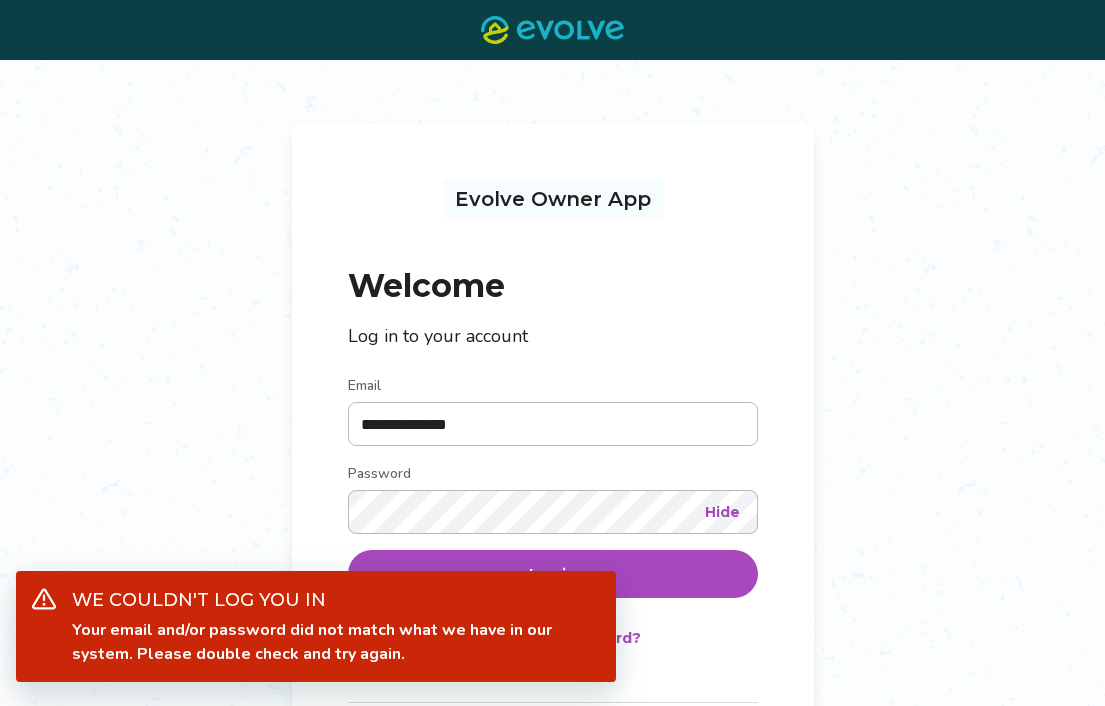 click on "Forgot your password?" at bounding box center [553, 638] 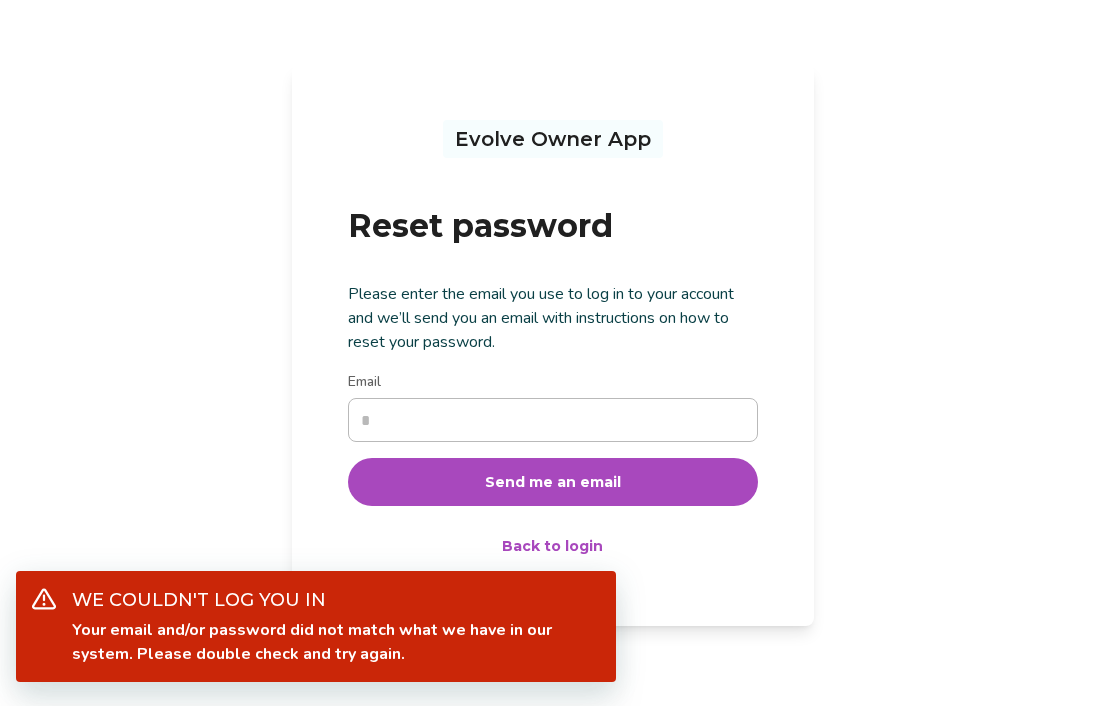 click on "Evolve Owner App Reset password Please enter the email you use to log in to your account and we’ll send you an email with instructions on how to reset your password. Email   Send me an email Back to login We couldn't log you in Your email and/or password did not match what we have in our system. Please double check and try again." at bounding box center (552, 361) 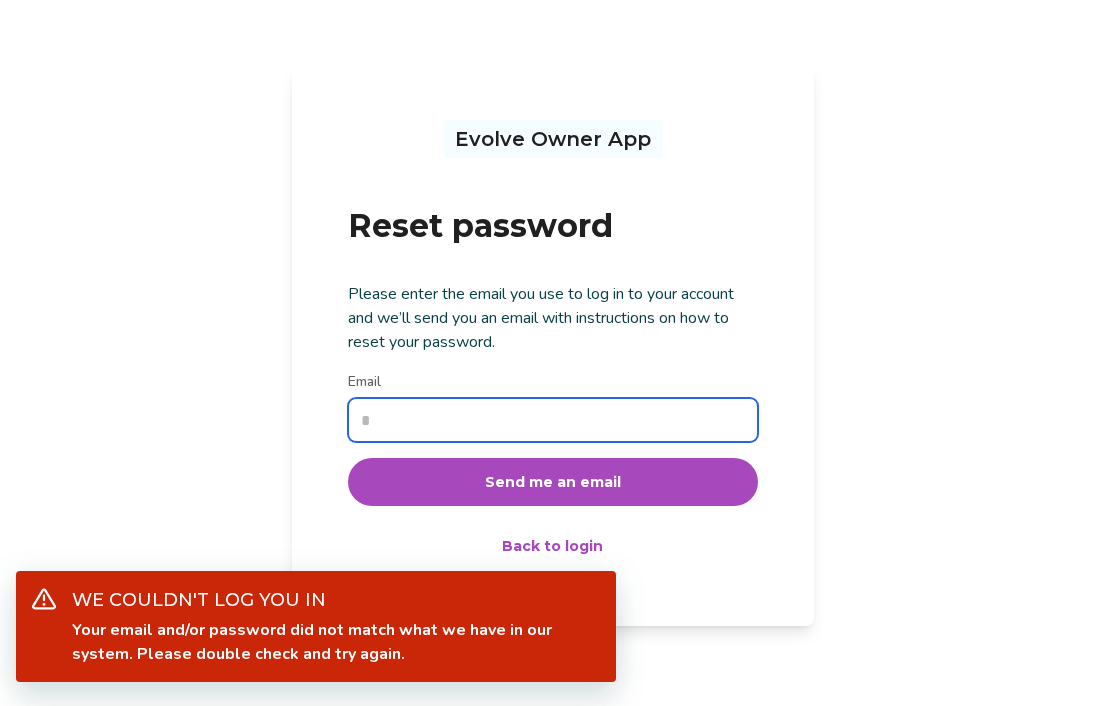 click on "Email" at bounding box center (553, 420) 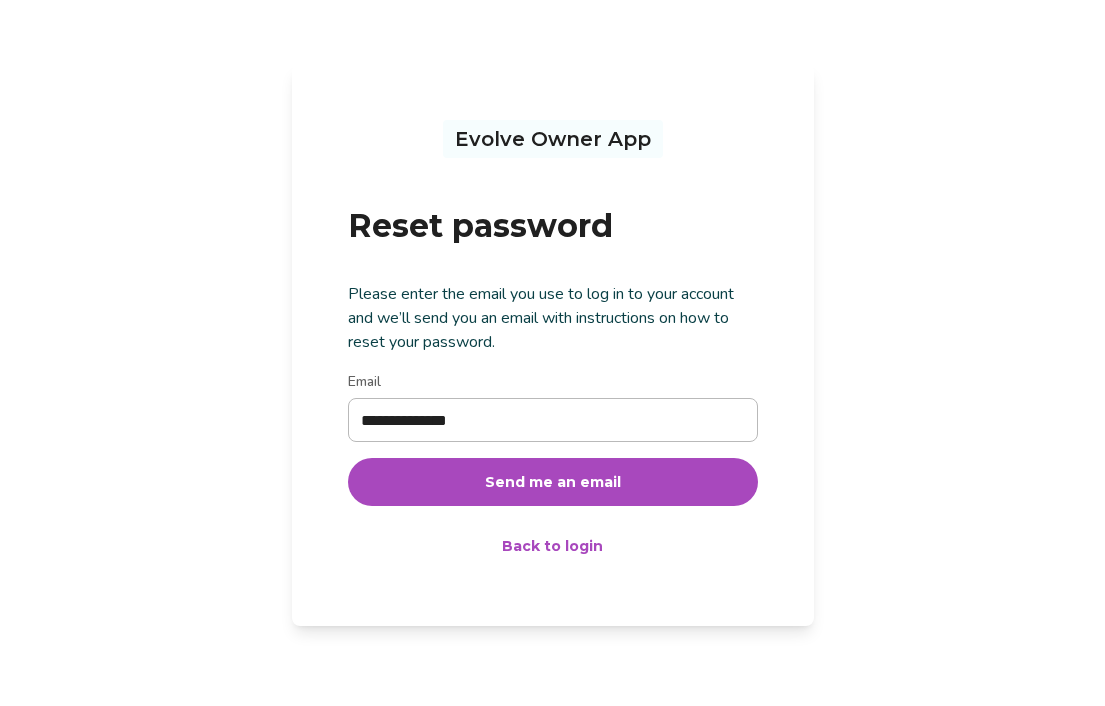 click on "**********" at bounding box center [553, 420] 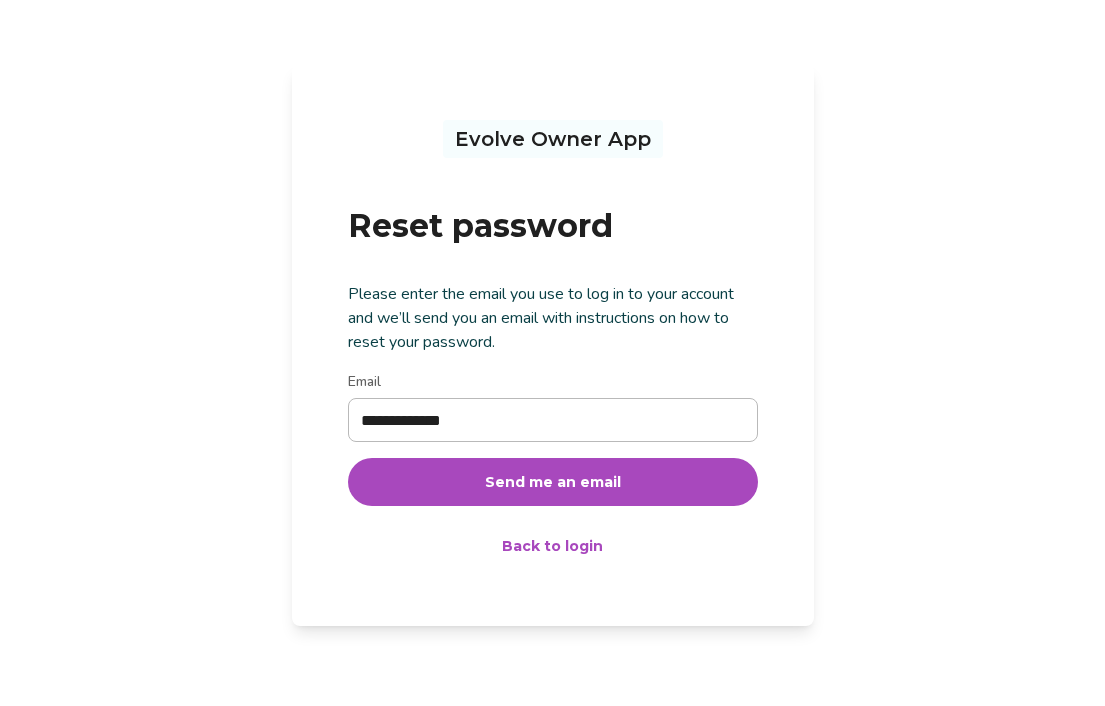 type on "**********" 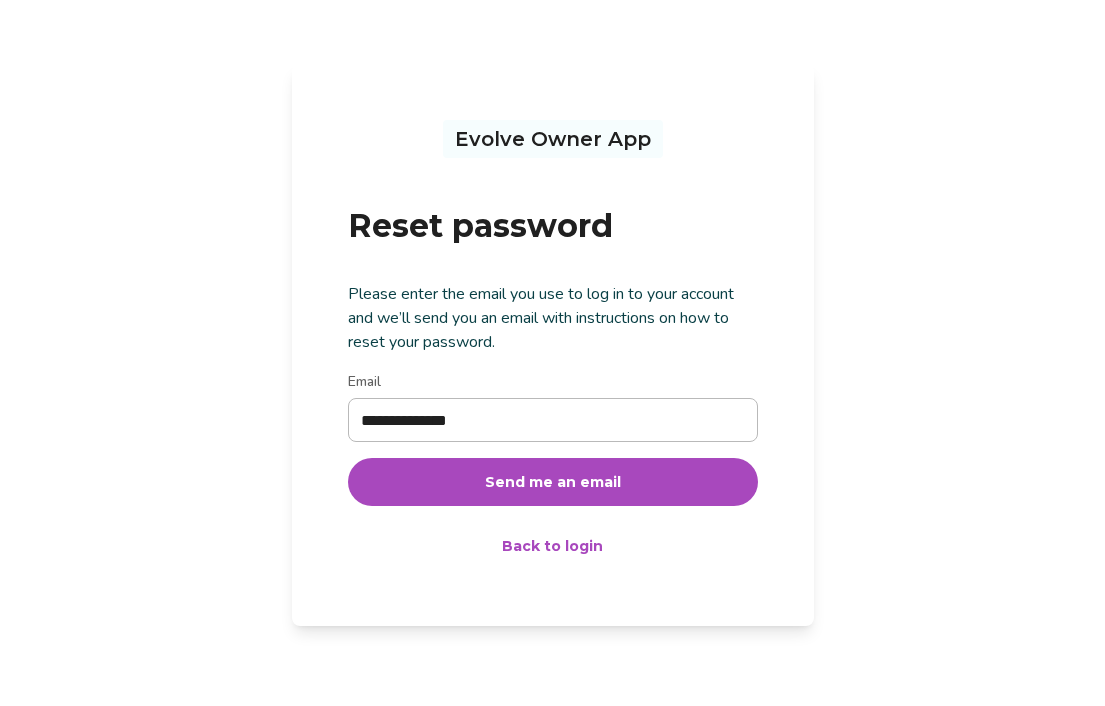click on "Back to login" at bounding box center [552, 546] 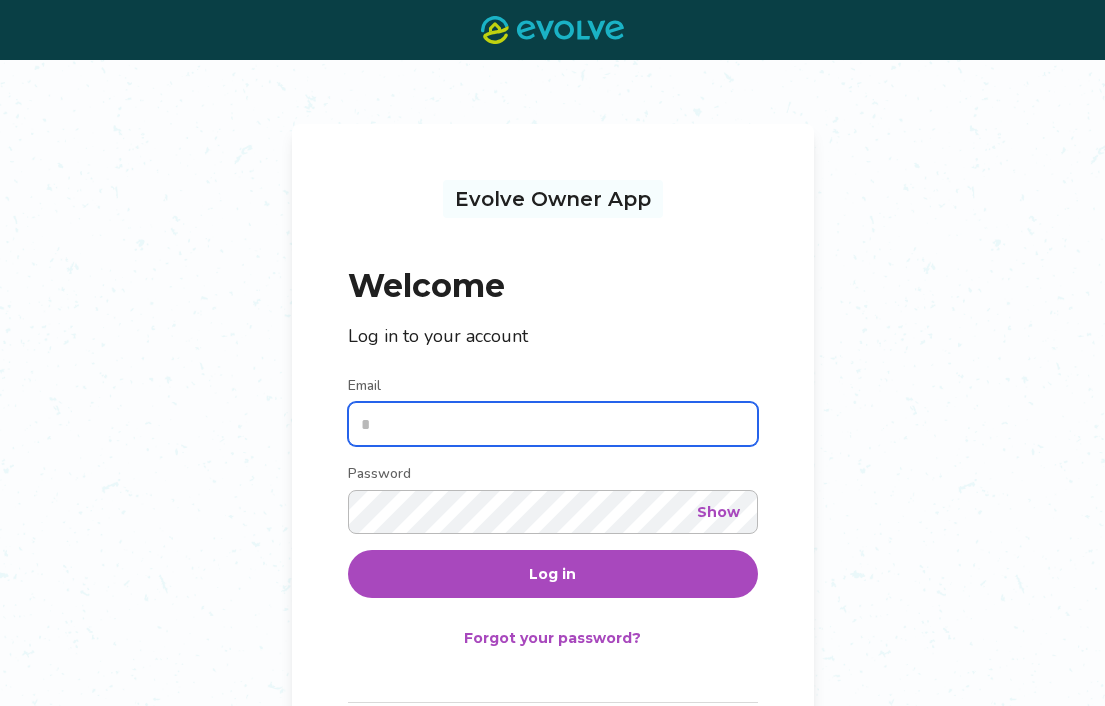 type on "**********" 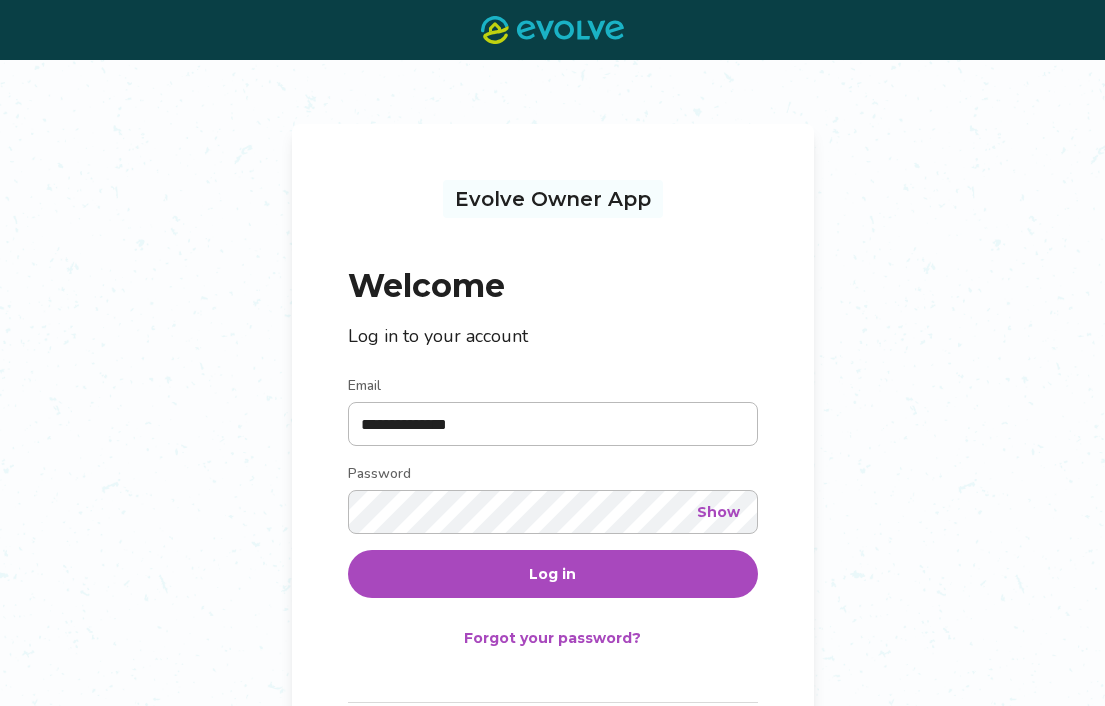 click on "Forgot your password?" at bounding box center (552, 638) 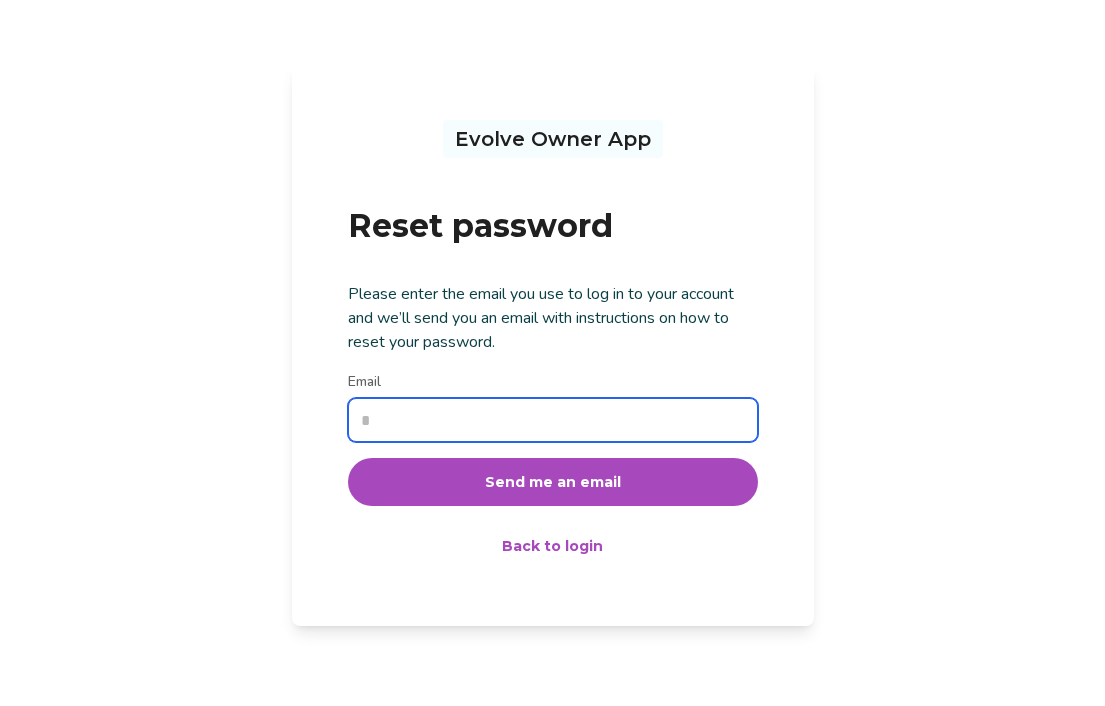 type on "**********" 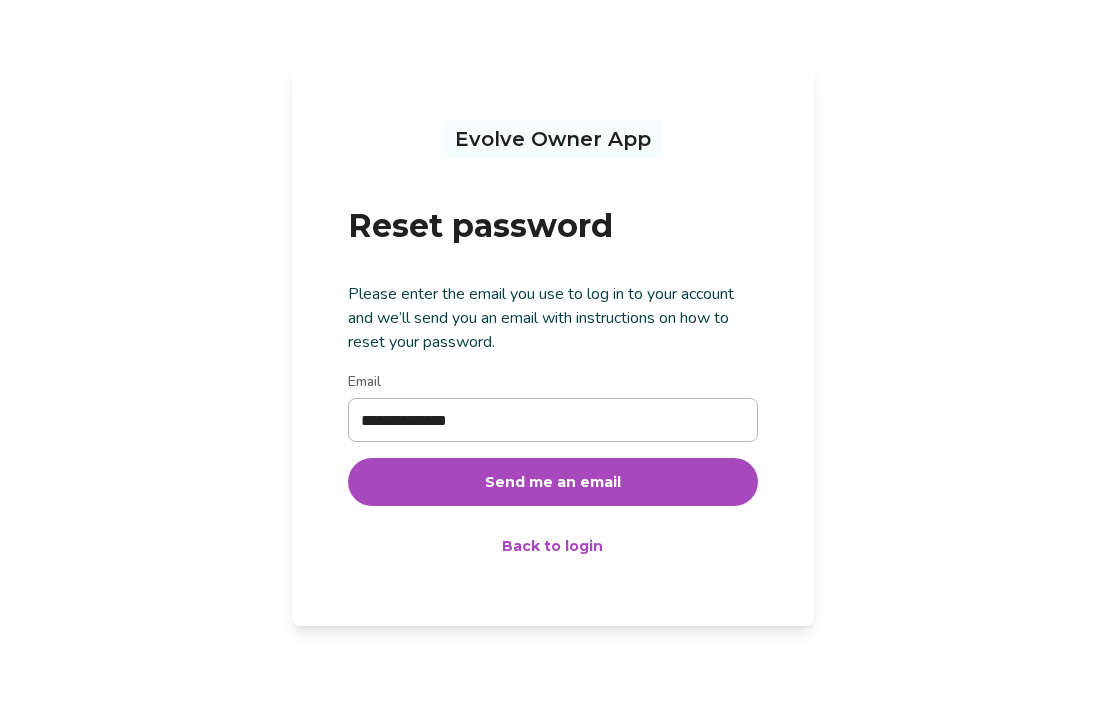 click on "Send me an email" at bounding box center [553, 482] 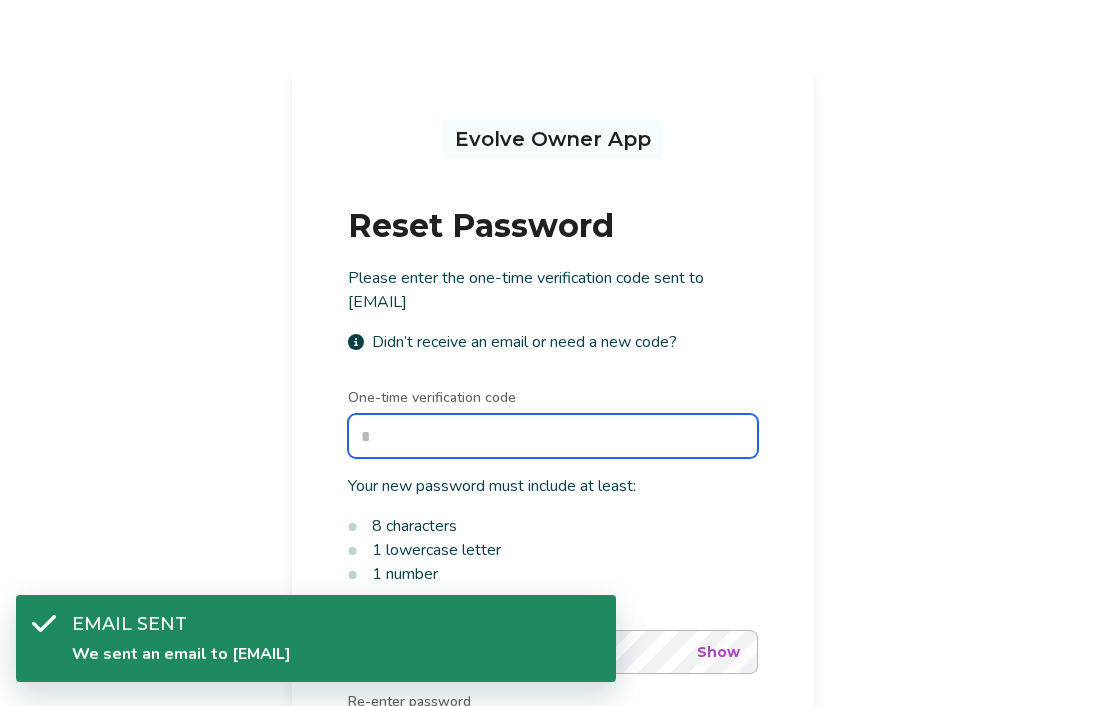 paste on "******" 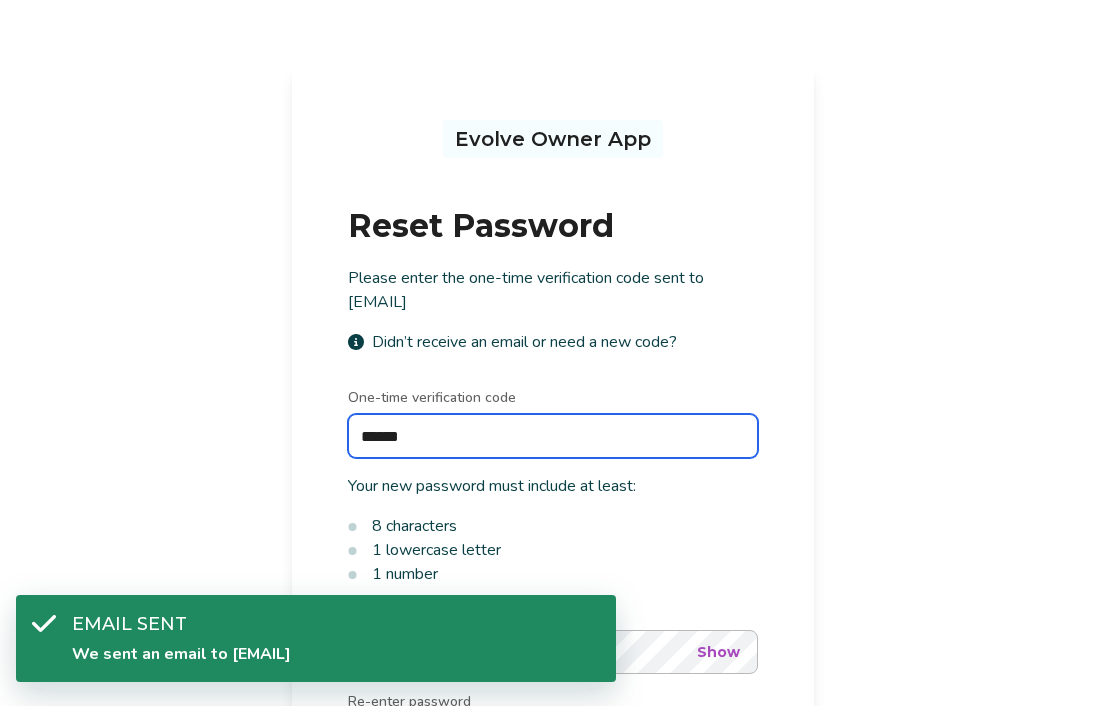 type on "******" 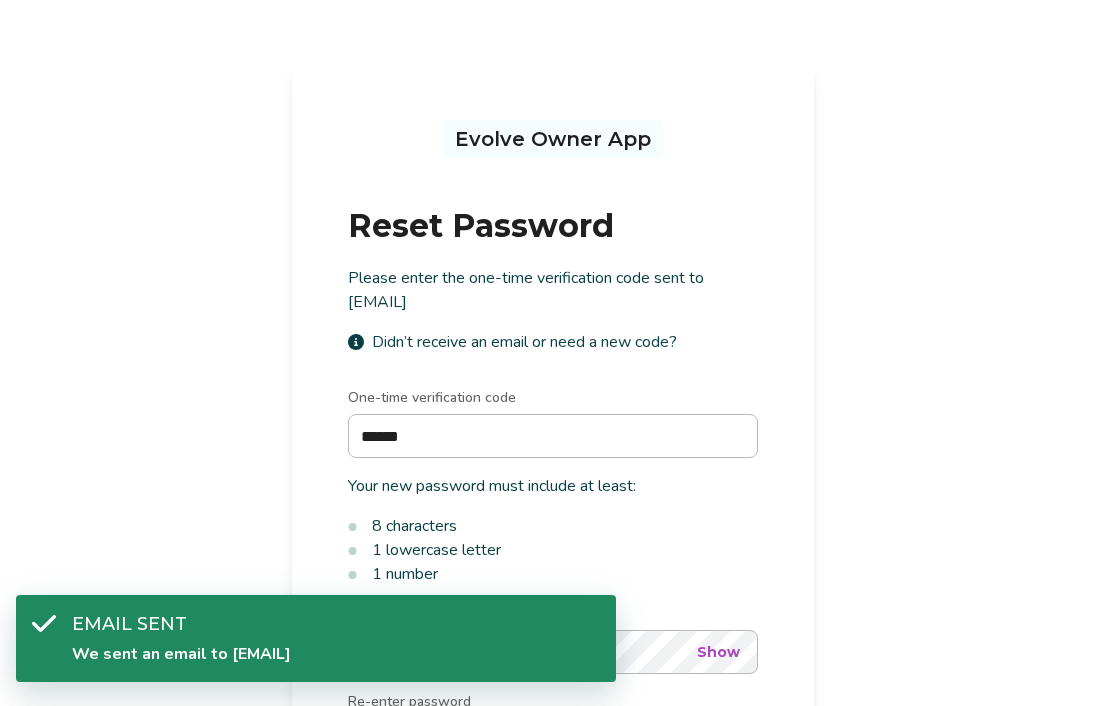 click on "Evolve Owner App Reset Password Please enter the one-time verification code sent to   s.iscan@me.com Didn’t receive an email or need a new code? One-time verification code   ****** Your new password must include at least: 8 characters 1 lowercase letter 1 number New Password   Show Re-enter password   Show Update password Resend the email Back to login" at bounding box center (553, 537) 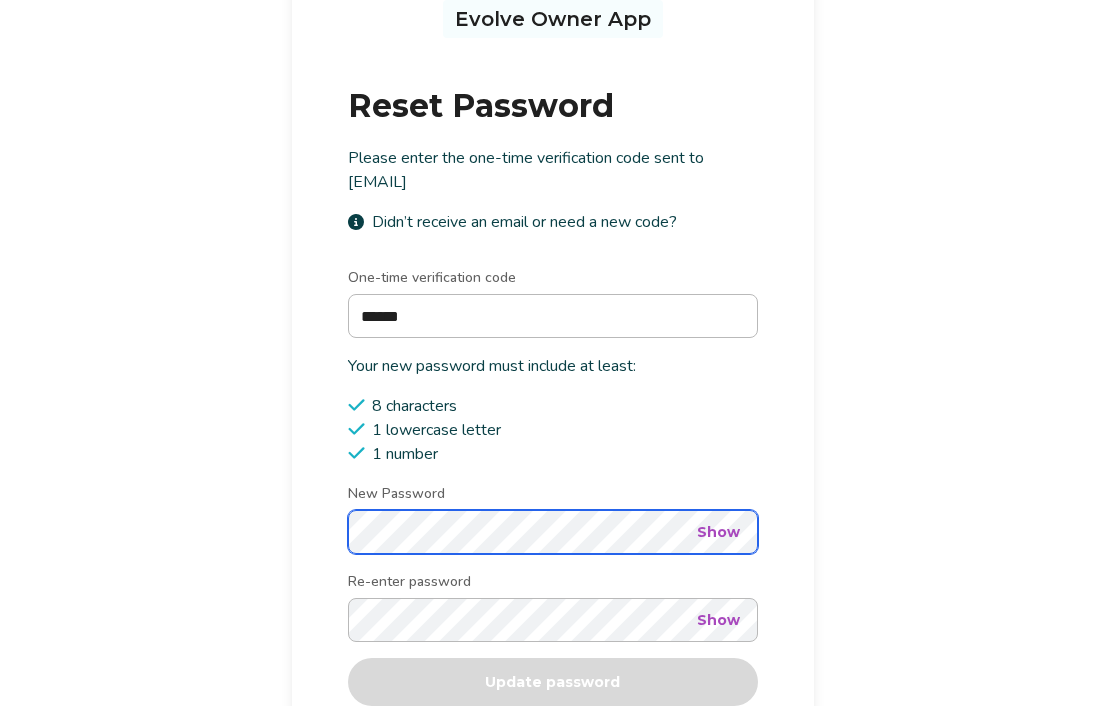 scroll, scrollTop: 166, scrollLeft: 0, axis: vertical 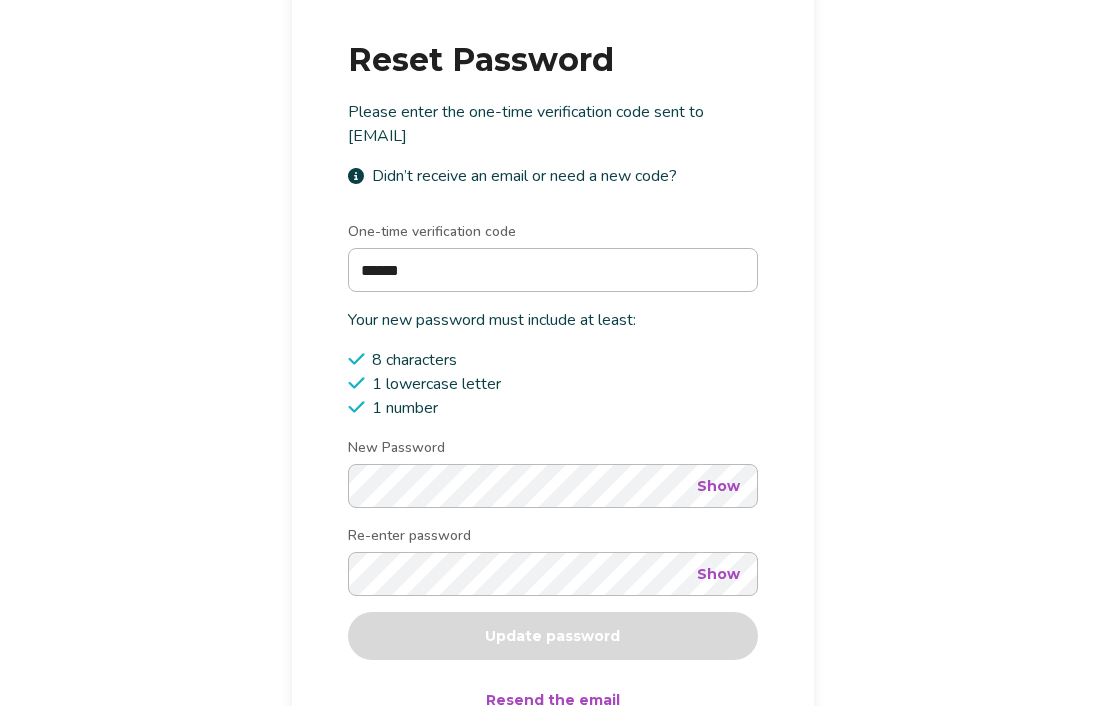 click on "Show" at bounding box center [718, 486] 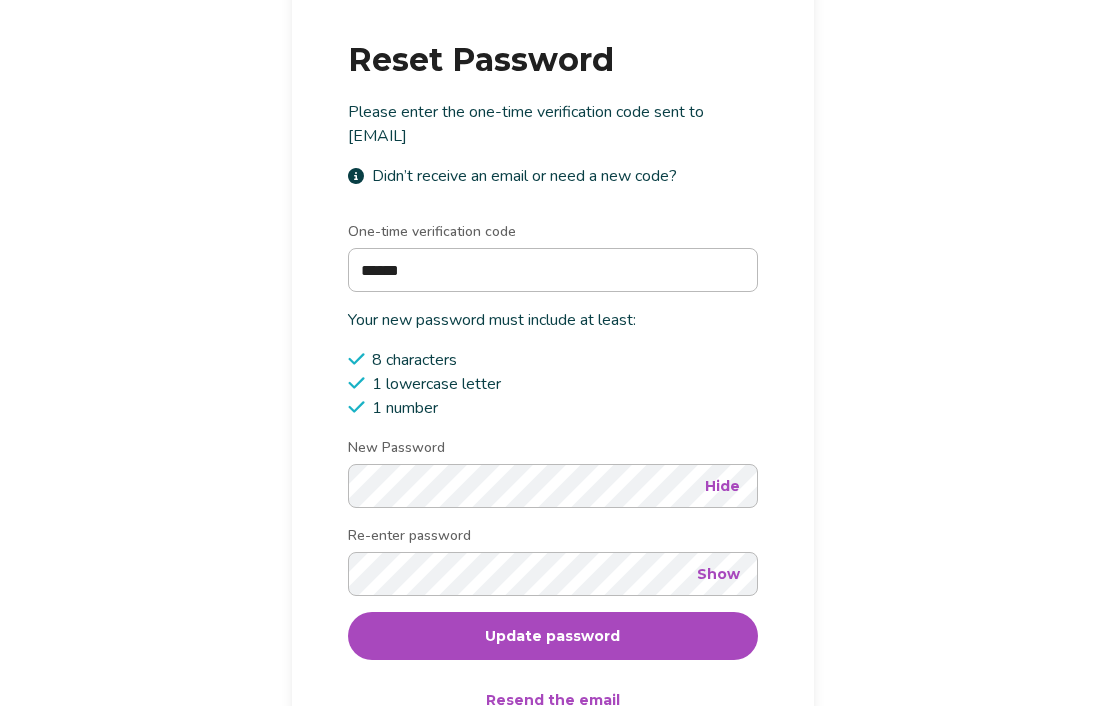 click on "Update password" at bounding box center (552, 636) 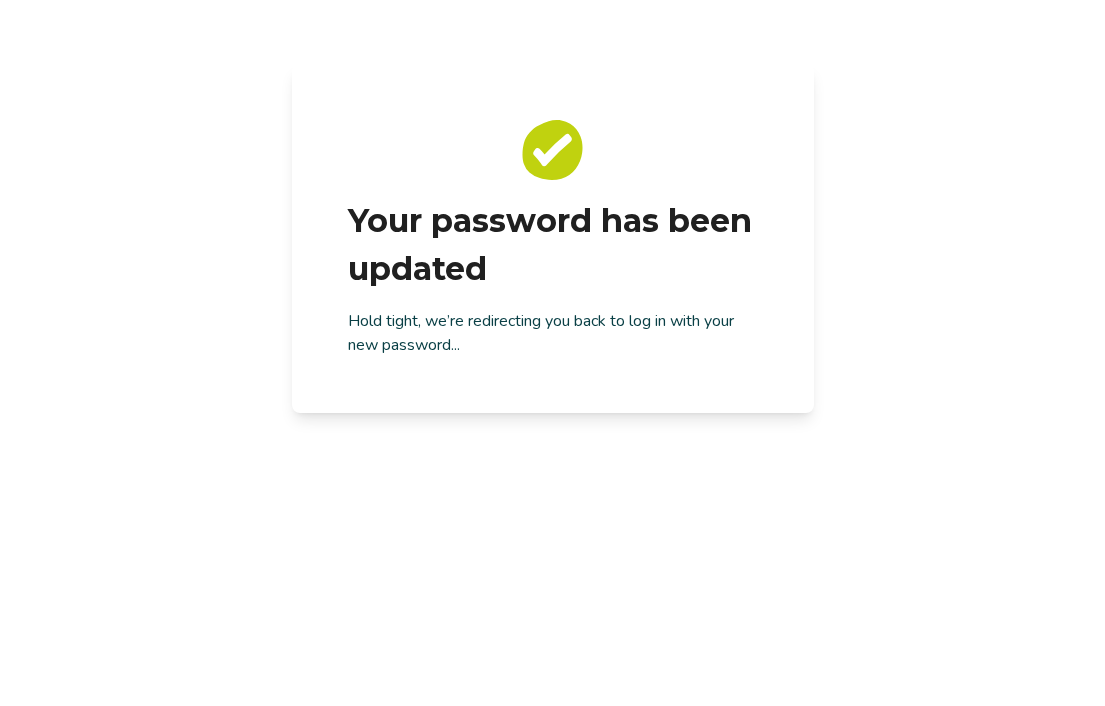 scroll, scrollTop: 0, scrollLeft: 0, axis: both 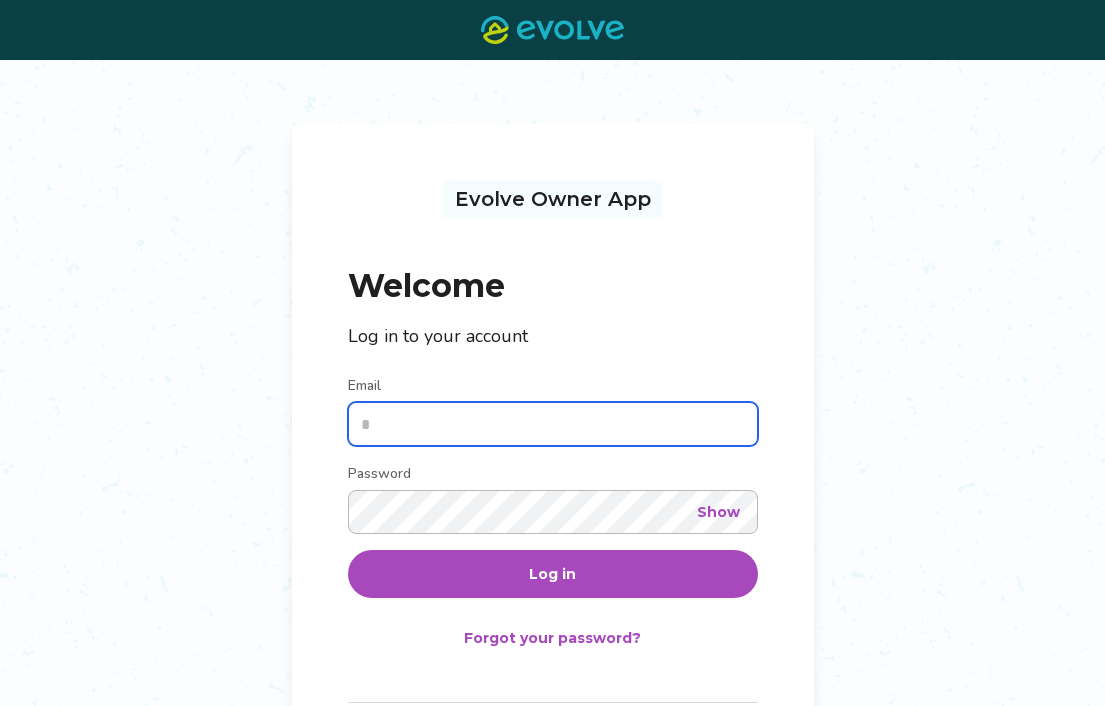 type on "**********" 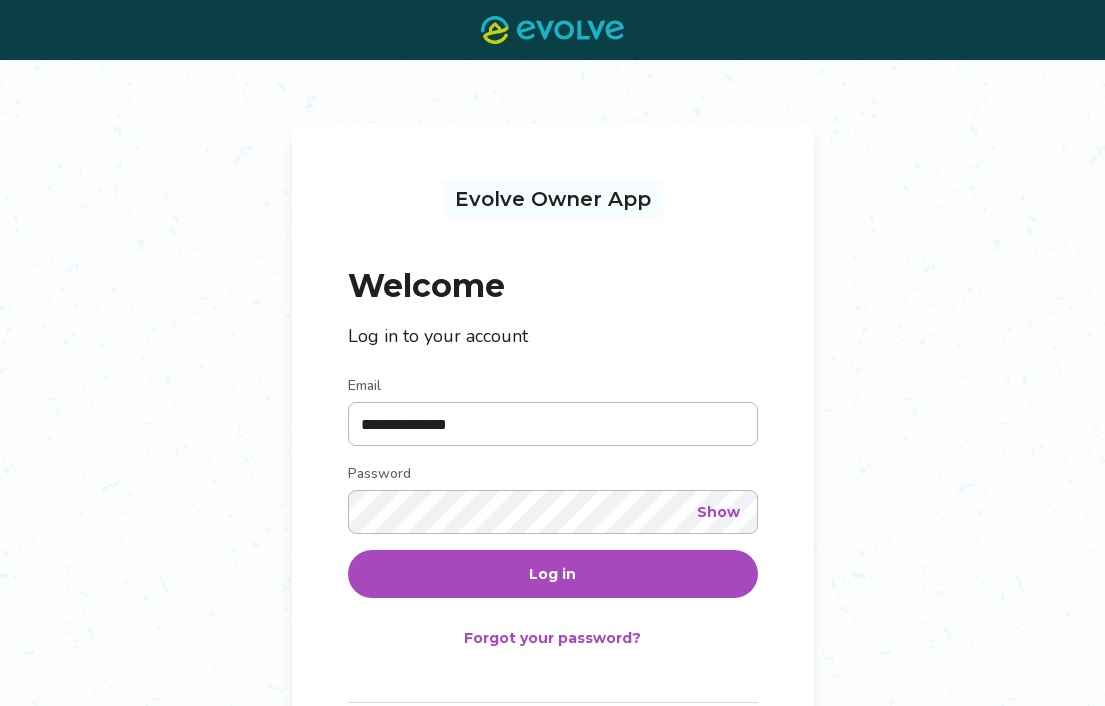 click on "Show" at bounding box center (718, 512) 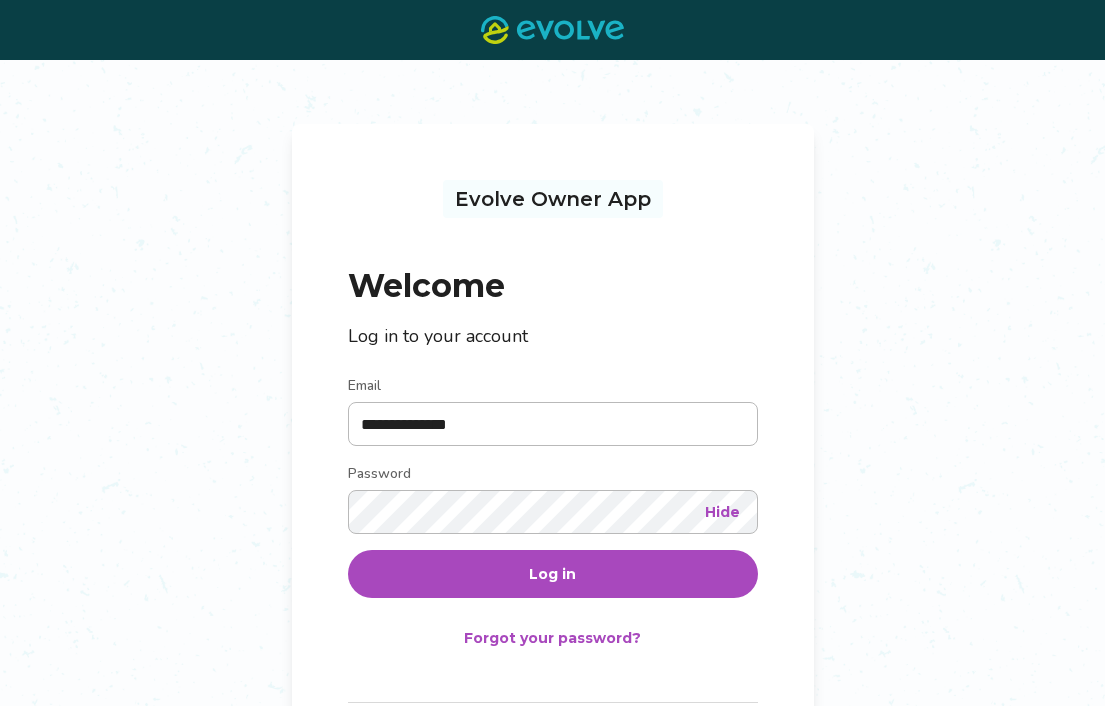 click on "Log in" at bounding box center (553, 574) 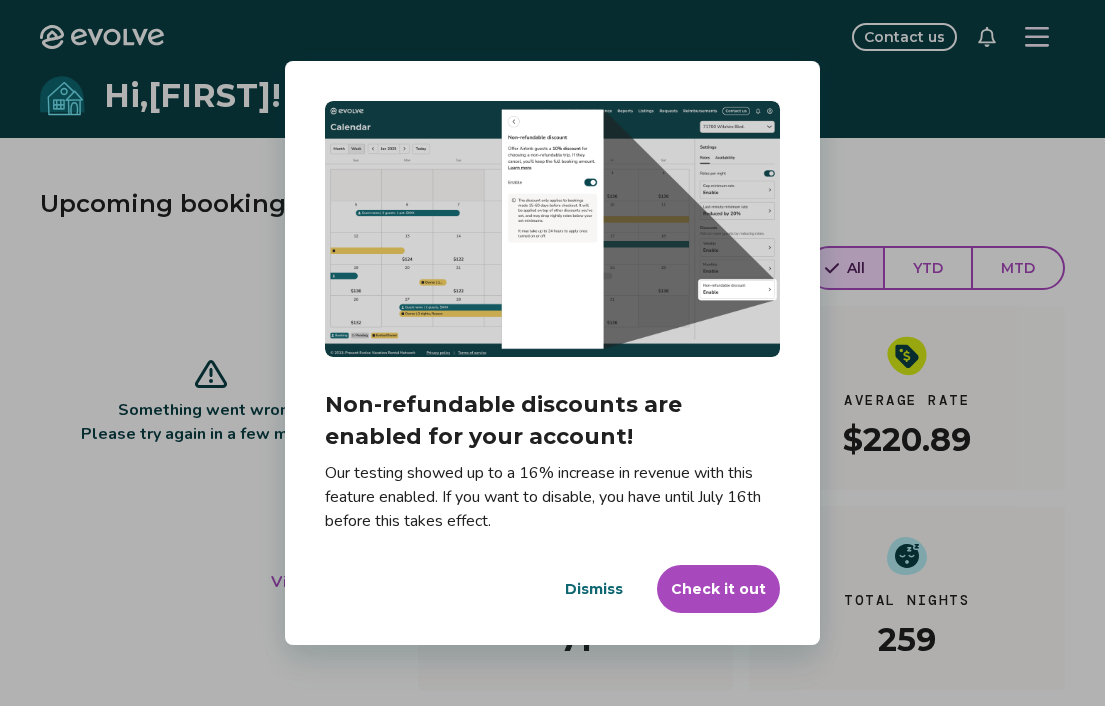 click on "Check it out" at bounding box center [718, 589] 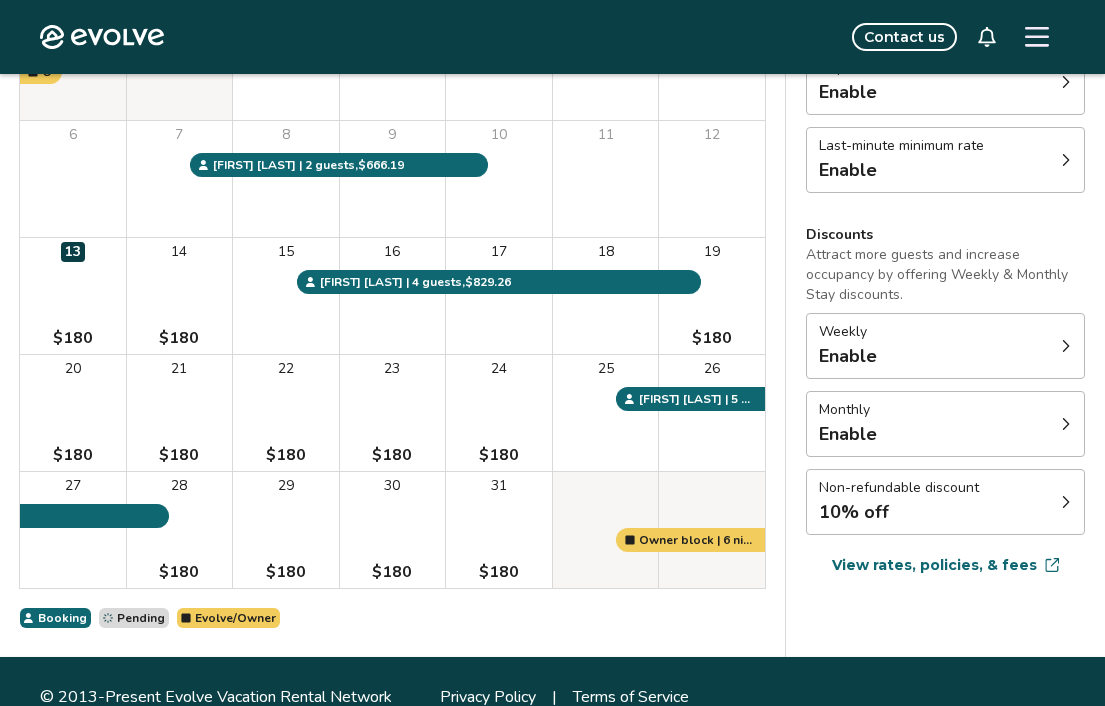 scroll, scrollTop: 328, scrollLeft: 0, axis: vertical 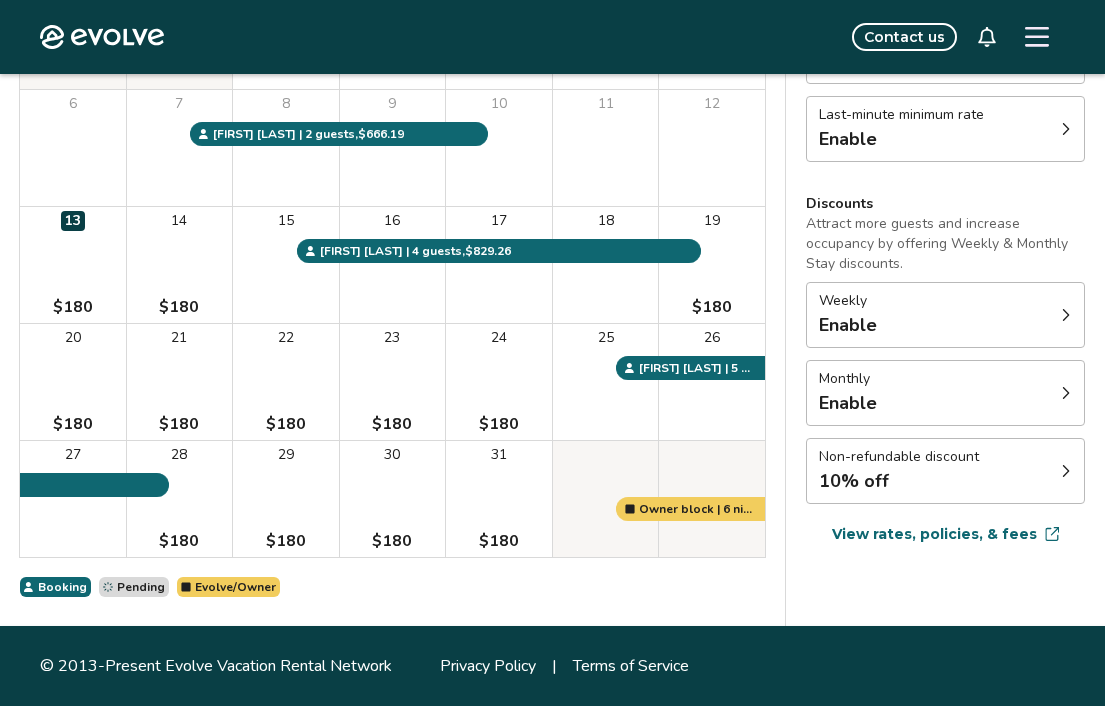 click 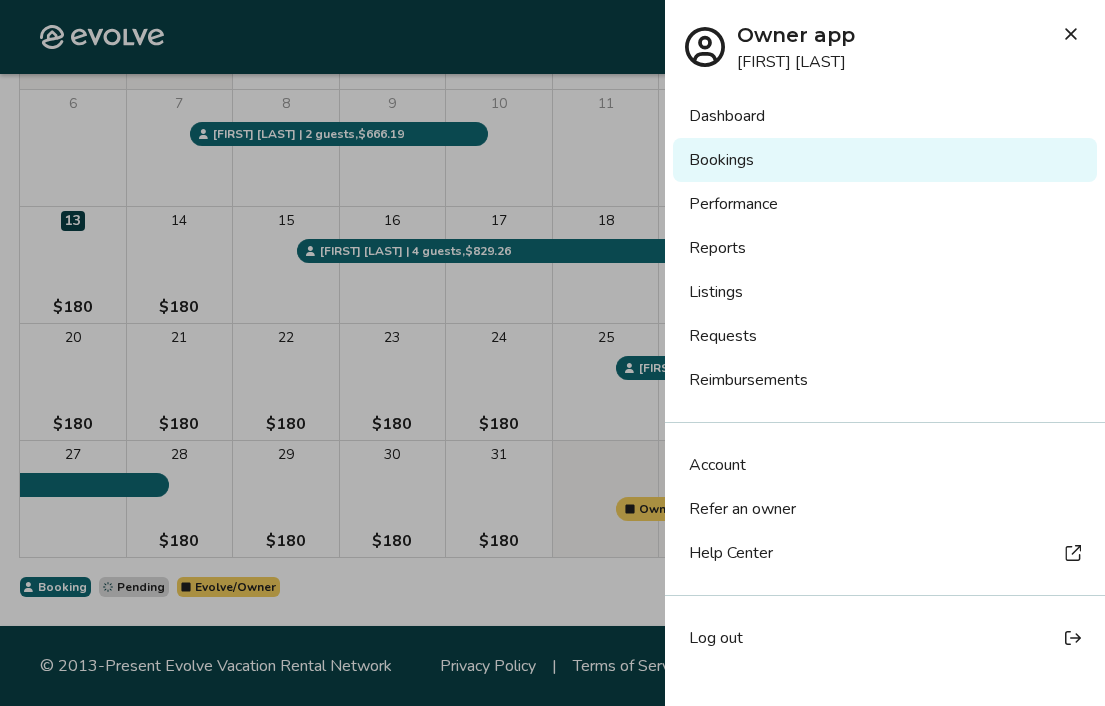 click 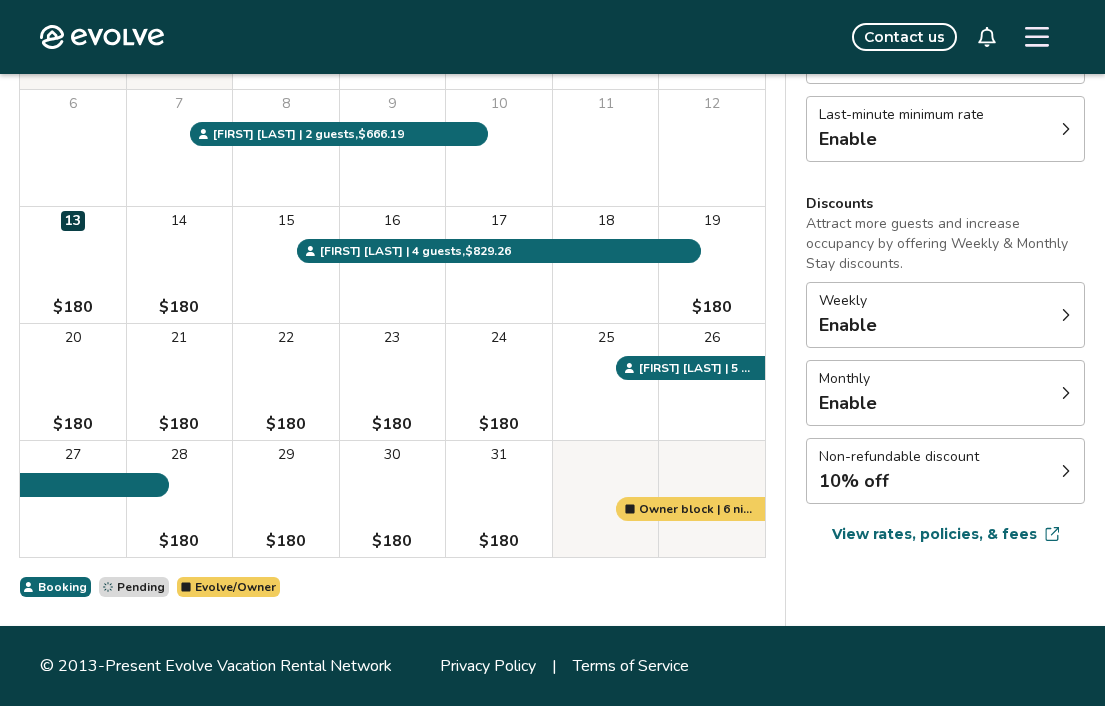 click 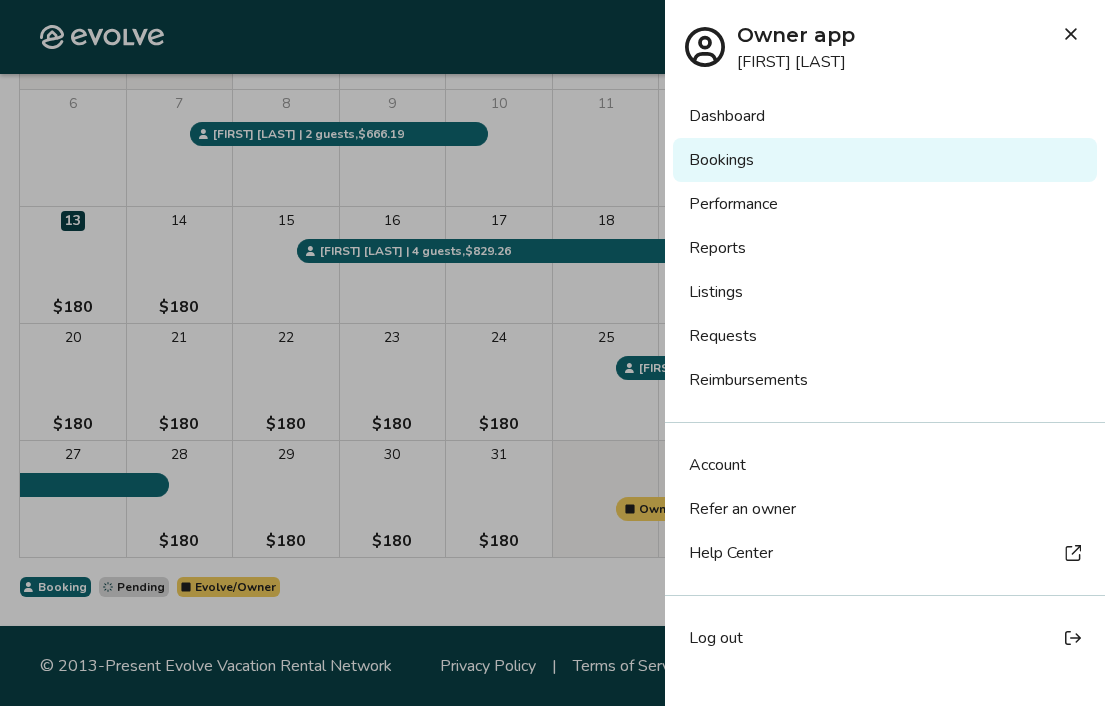 click on "Dashboard" at bounding box center [885, 116] 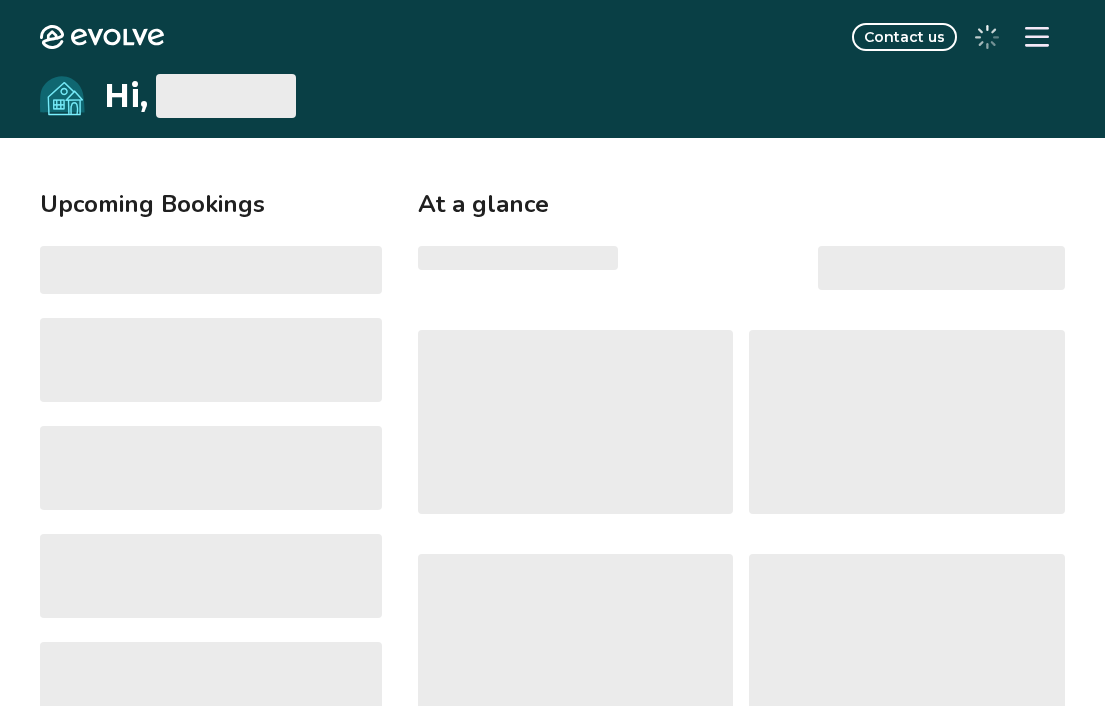 scroll, scrollTop: 0, scrollLeft: 0, axis: both 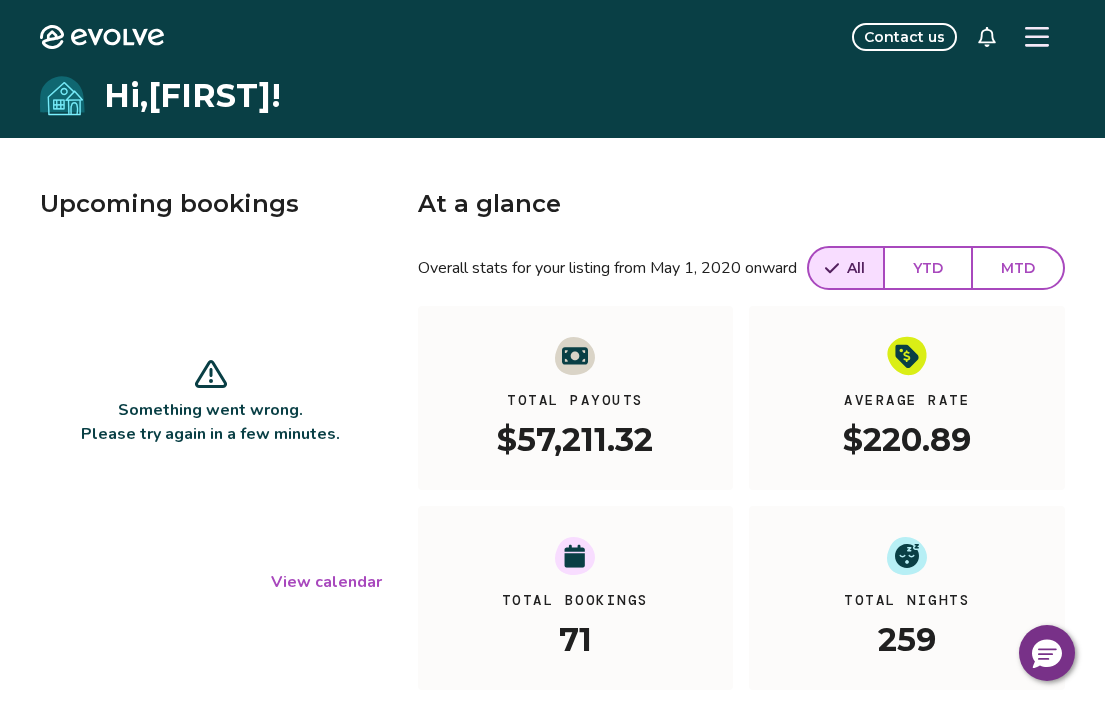 click on "View calendar" at bounding box center [326, 582] 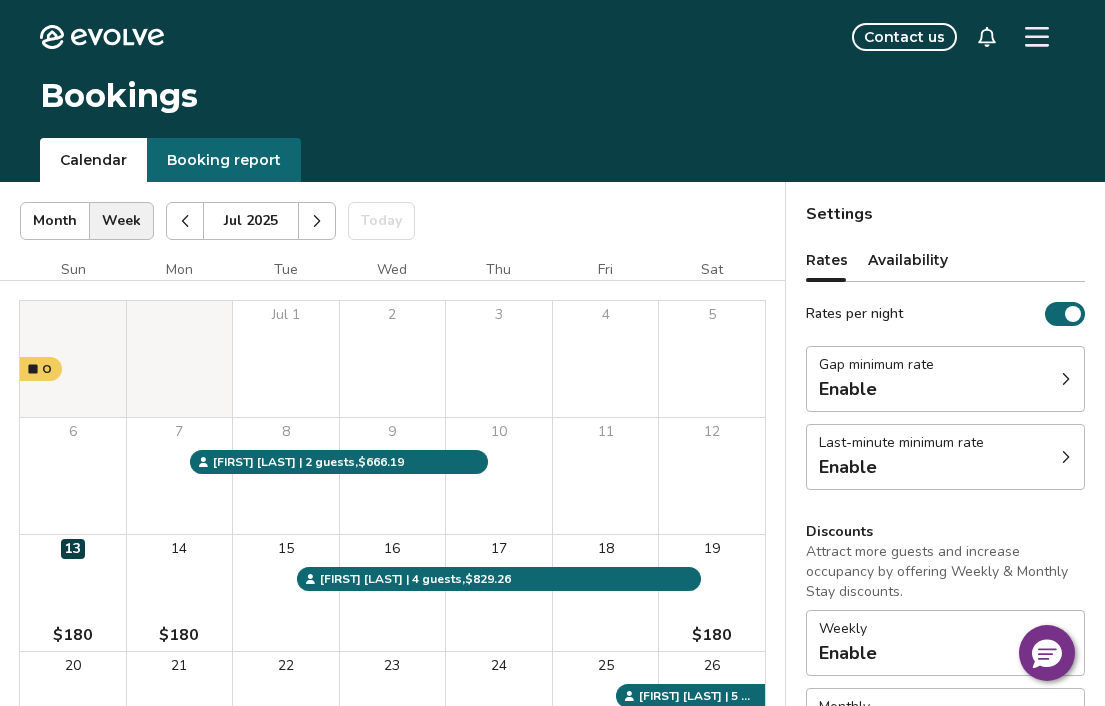 click 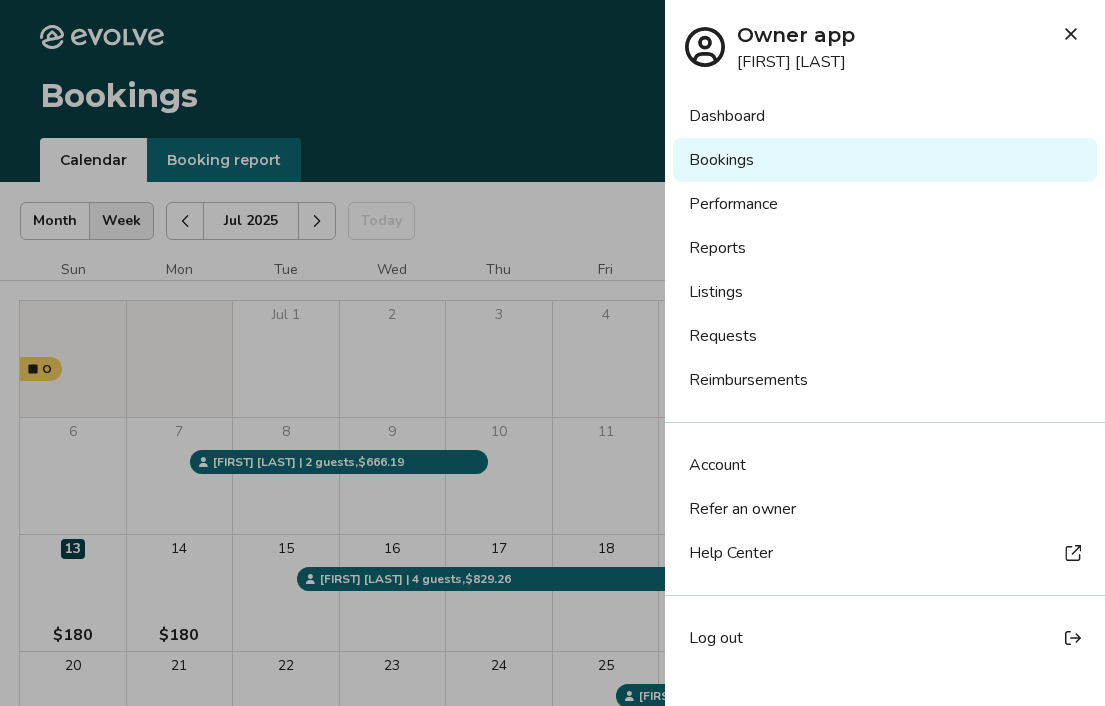 click at bounding box center [552, 353] 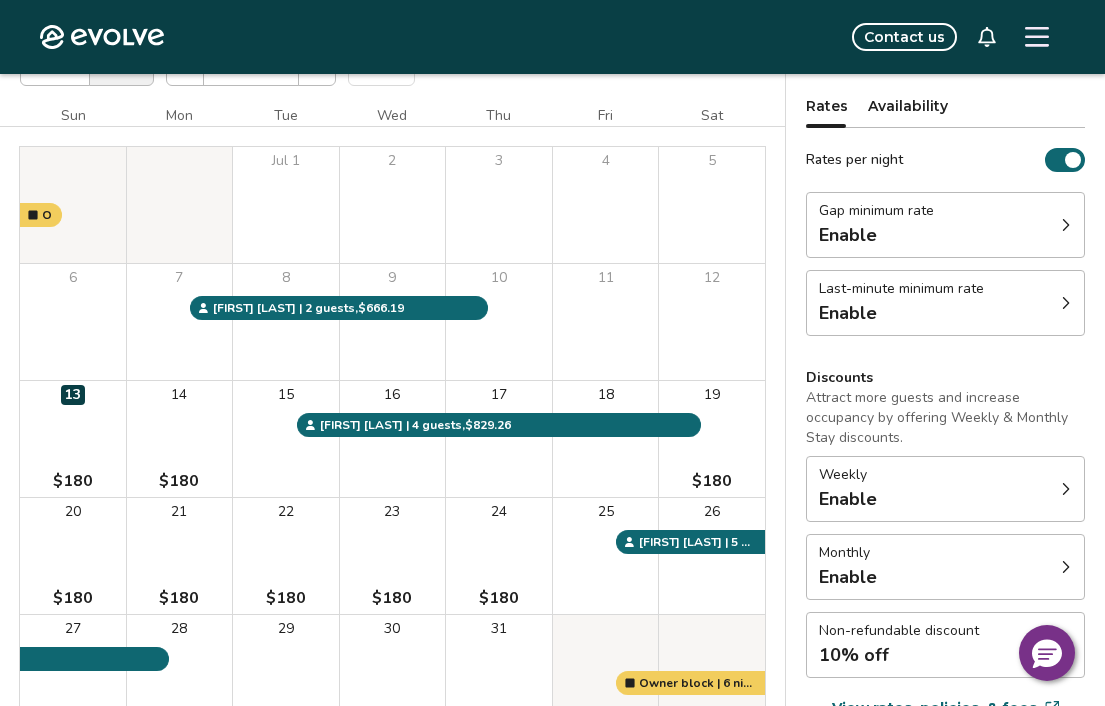 scroll, scrollTop: 328, scrollLeft: 0, axis: vertical 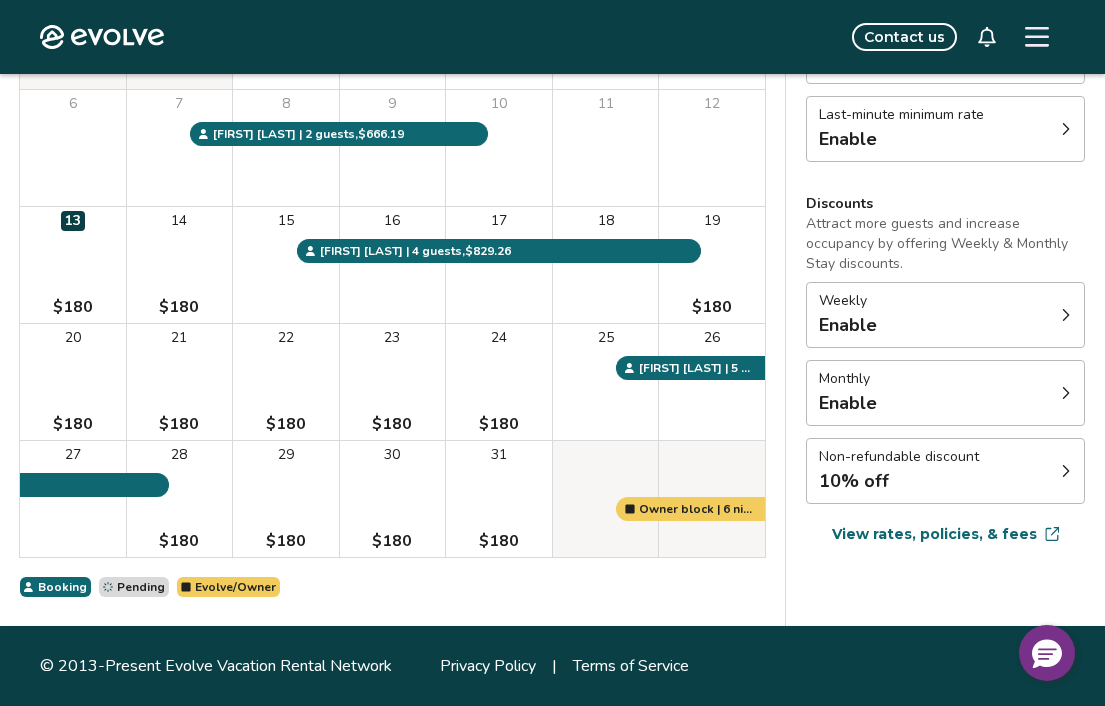 click on "10% off" at bounding box center (899, 481) 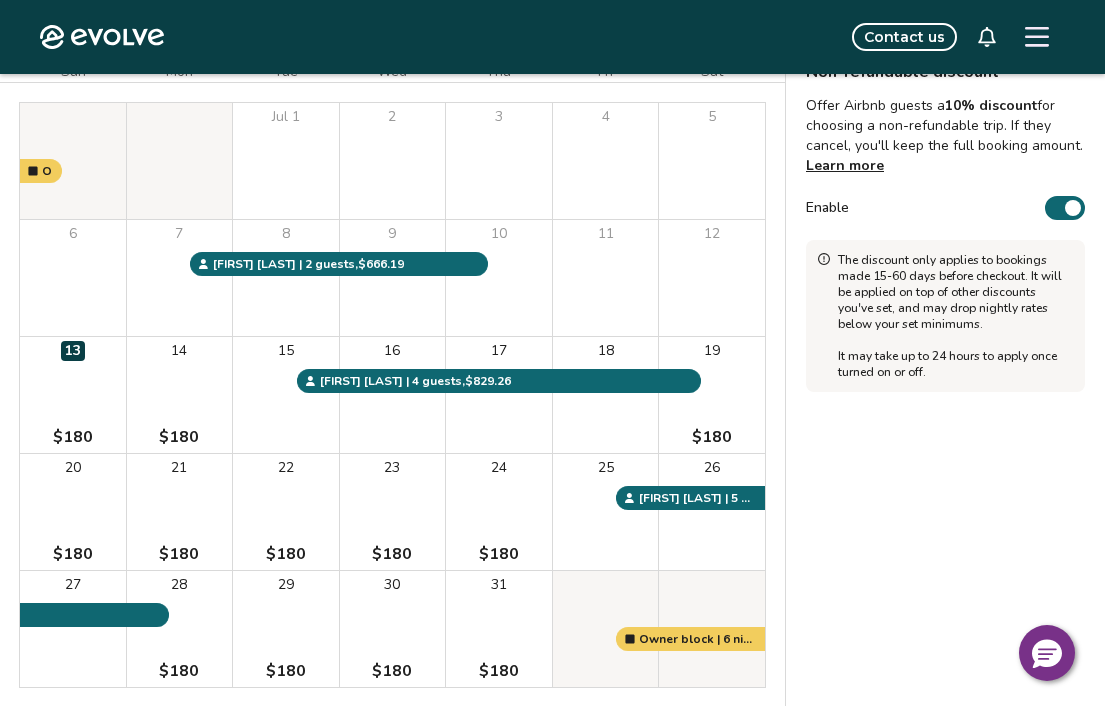 scroll, scrollTop: 0, scrollLeft: 0, axis: both 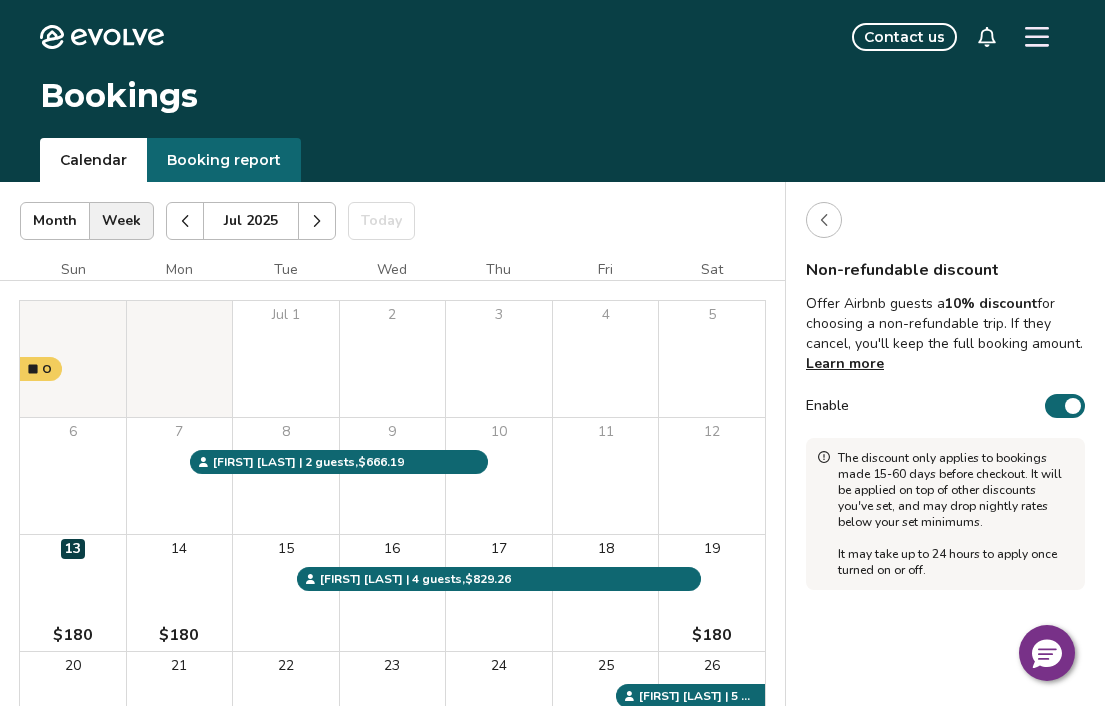 click 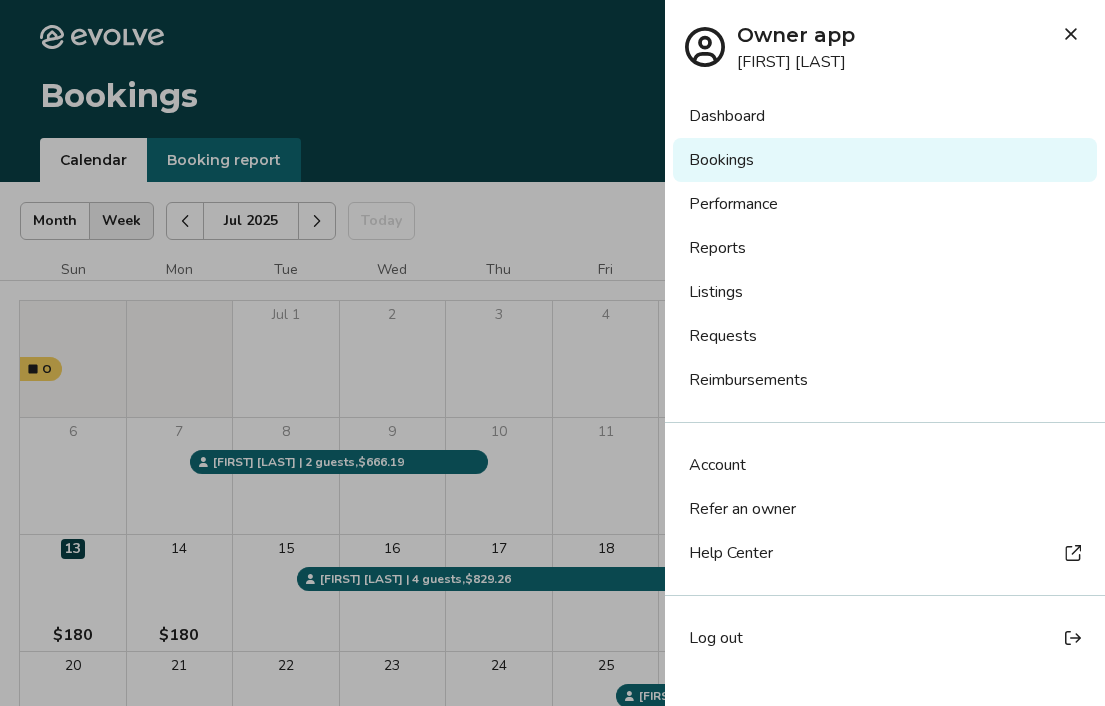 click on "Help Center" at bounding box center [731, 553] 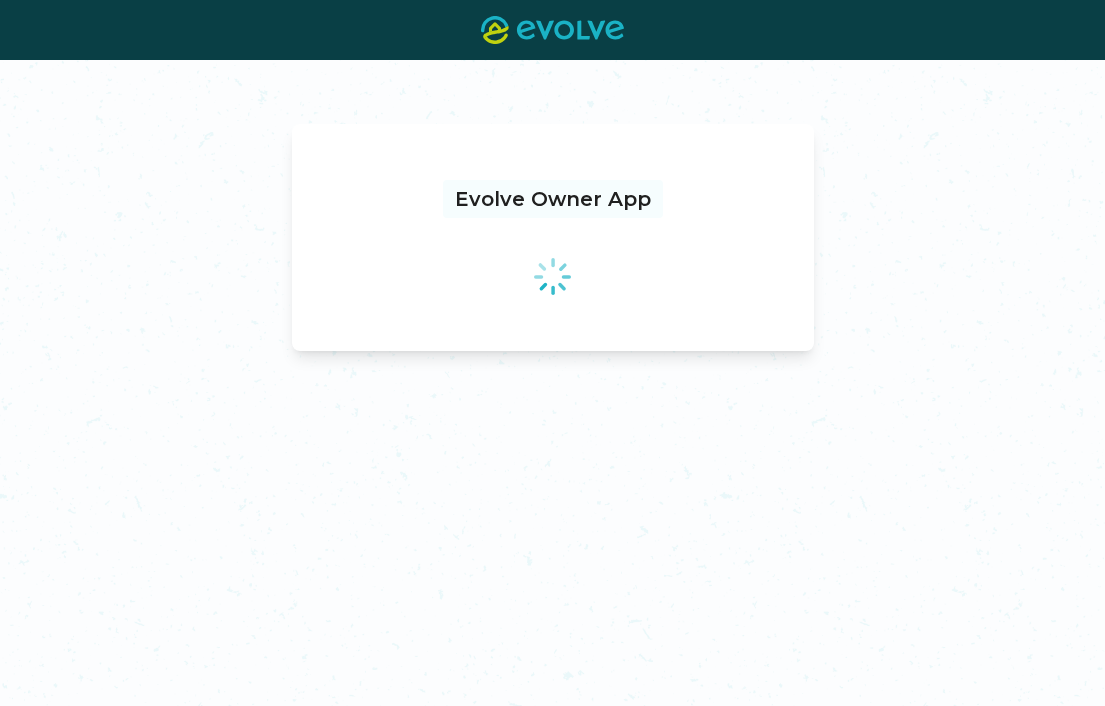scroll, scrollTop: 0, scrollLeft: 0, axis: both 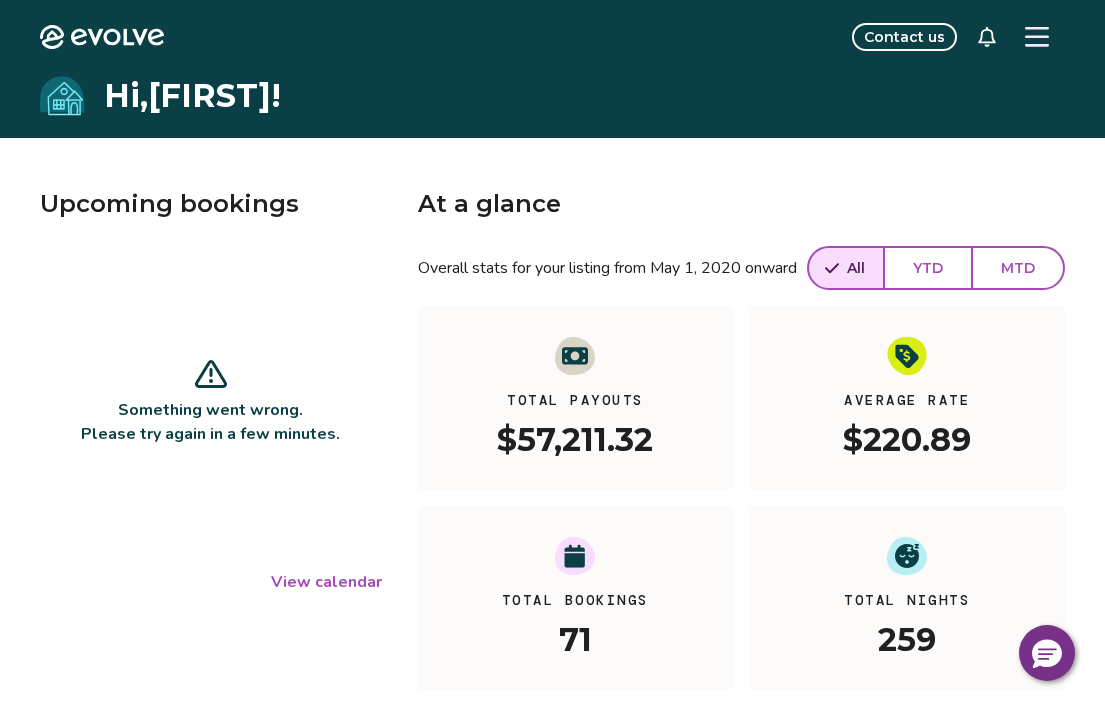click on "View calendar" at bounding box center [326, 582] 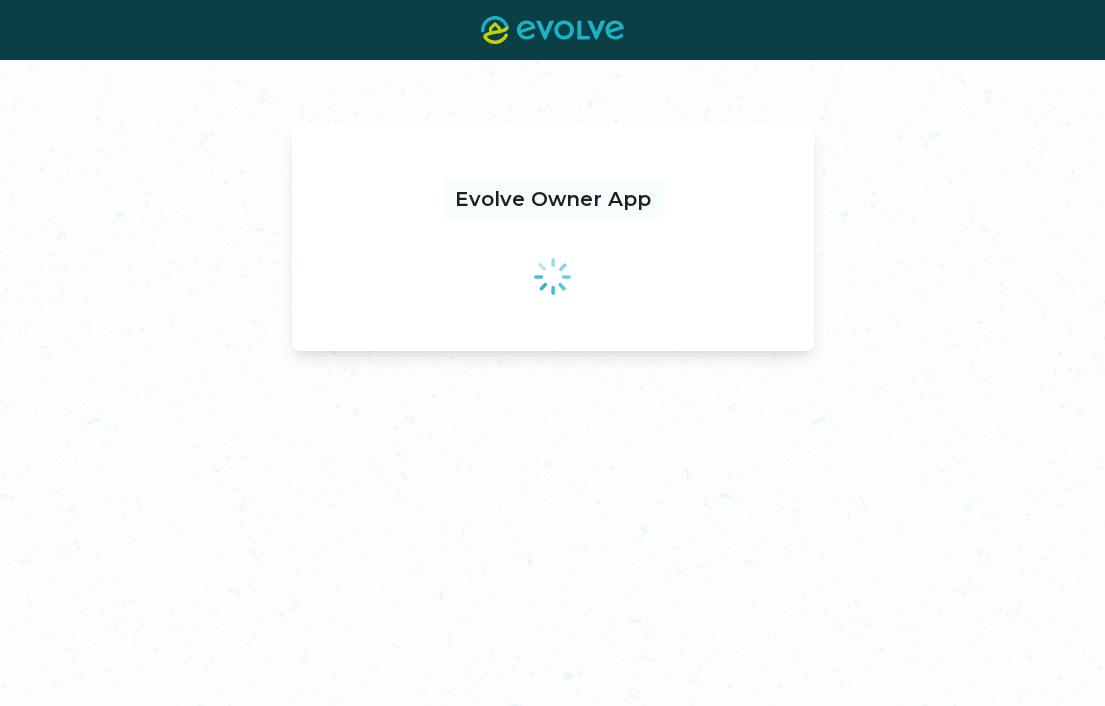 scroll, scrollTop: 0, scrollLeft: 0, axis: both 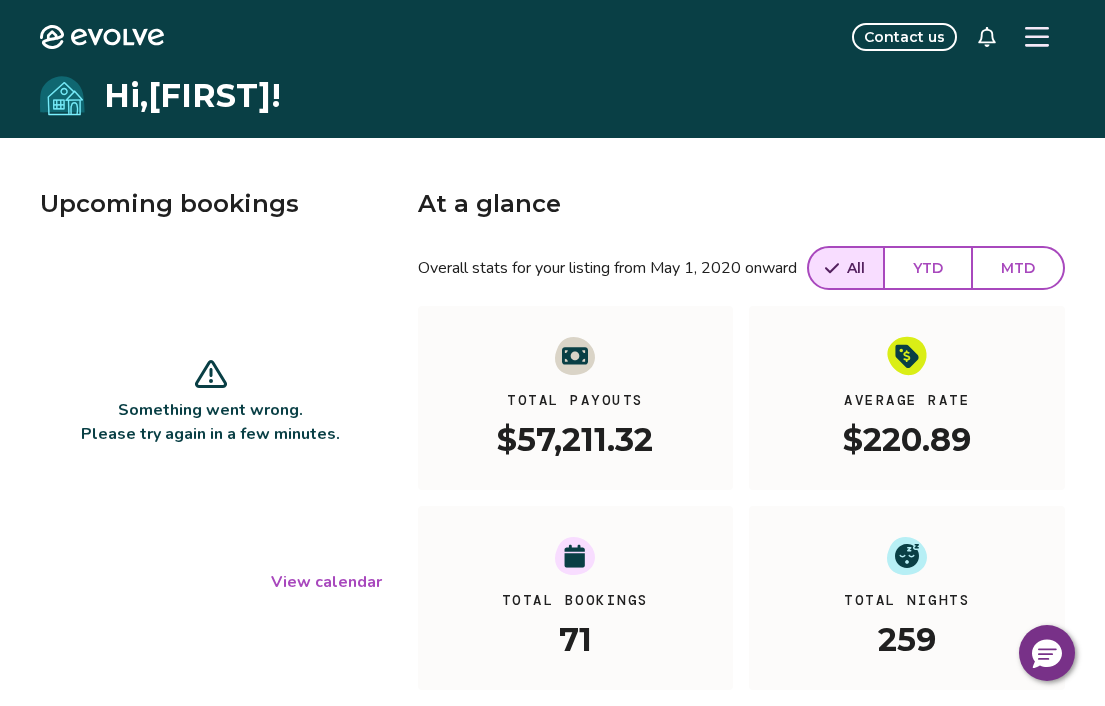 click 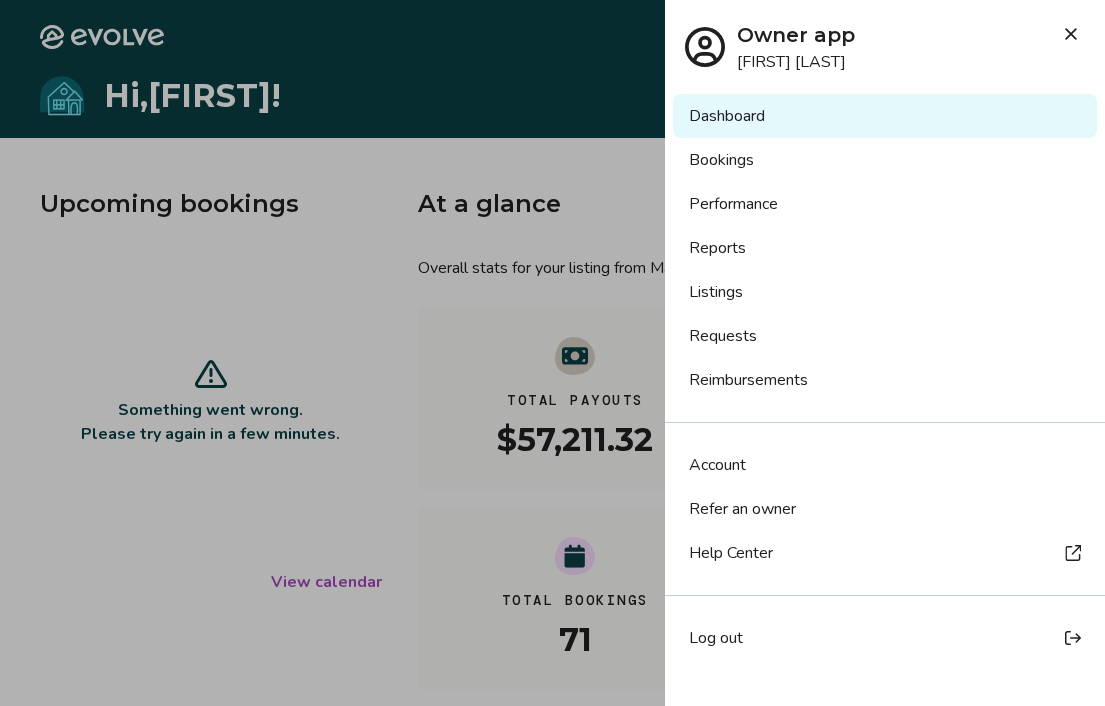 click at bounding box center (552, 353) 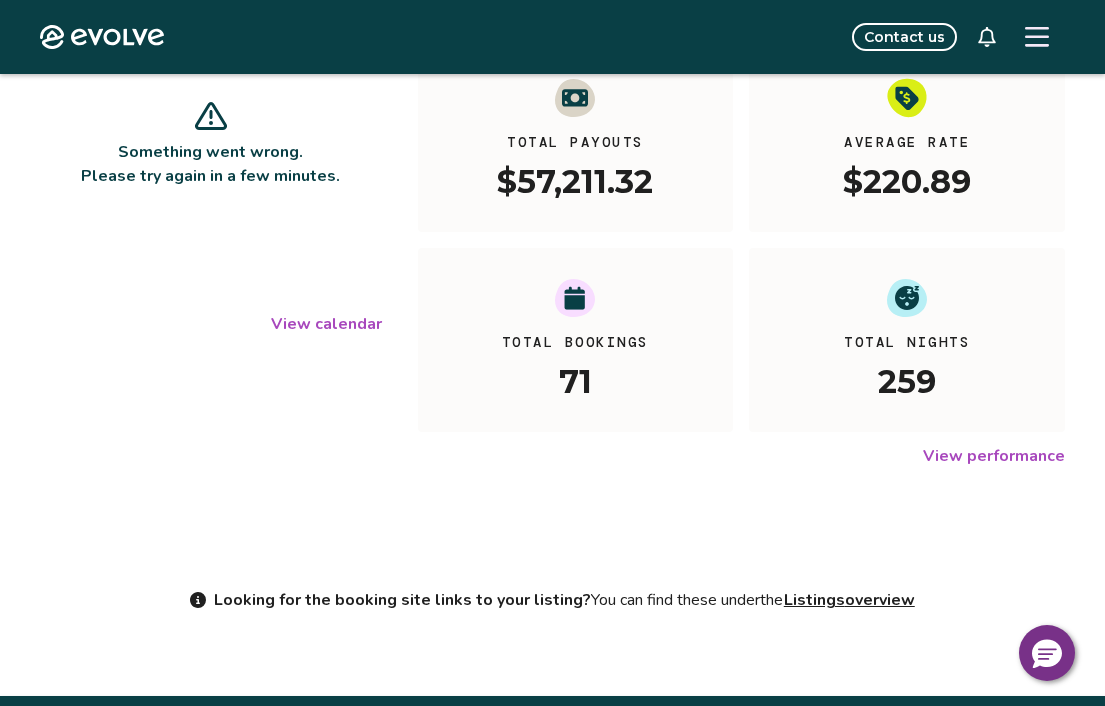 scroll, scrollTop: 328, scrollLeft: 0, axis: vertical 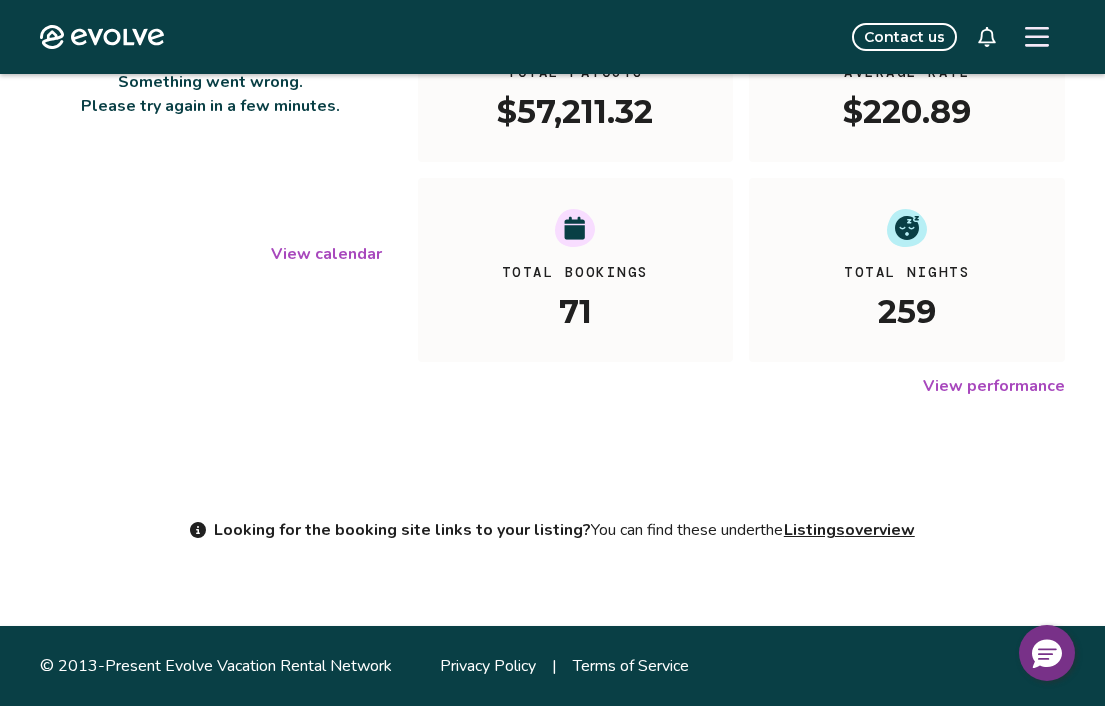click on "View calendar" at bounding box center (326, 254) 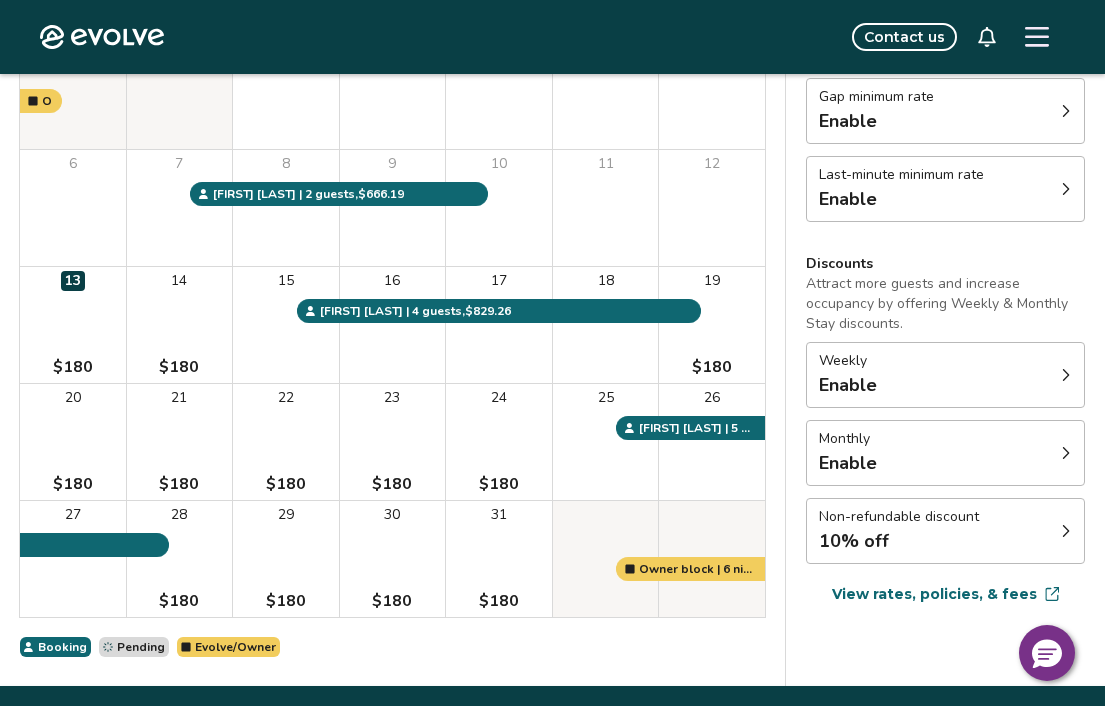 scroll, scrollTop: 328, scrollLeft: 0, axis: vertical 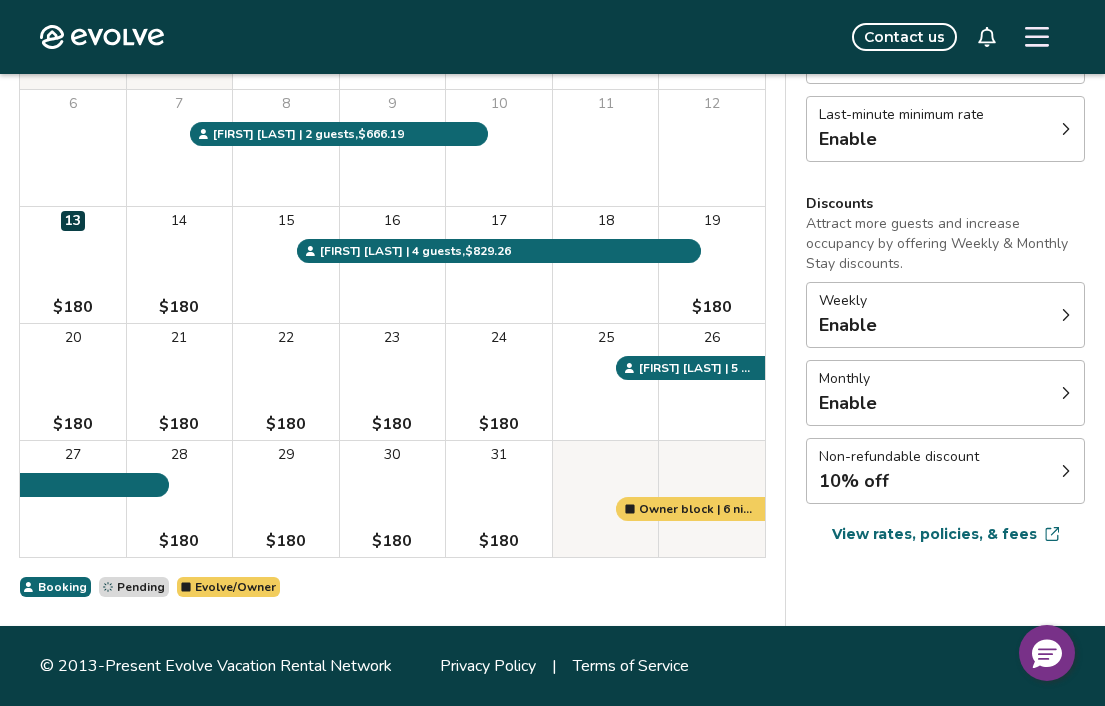 click on "Booking" at bounding box center [62, 587] 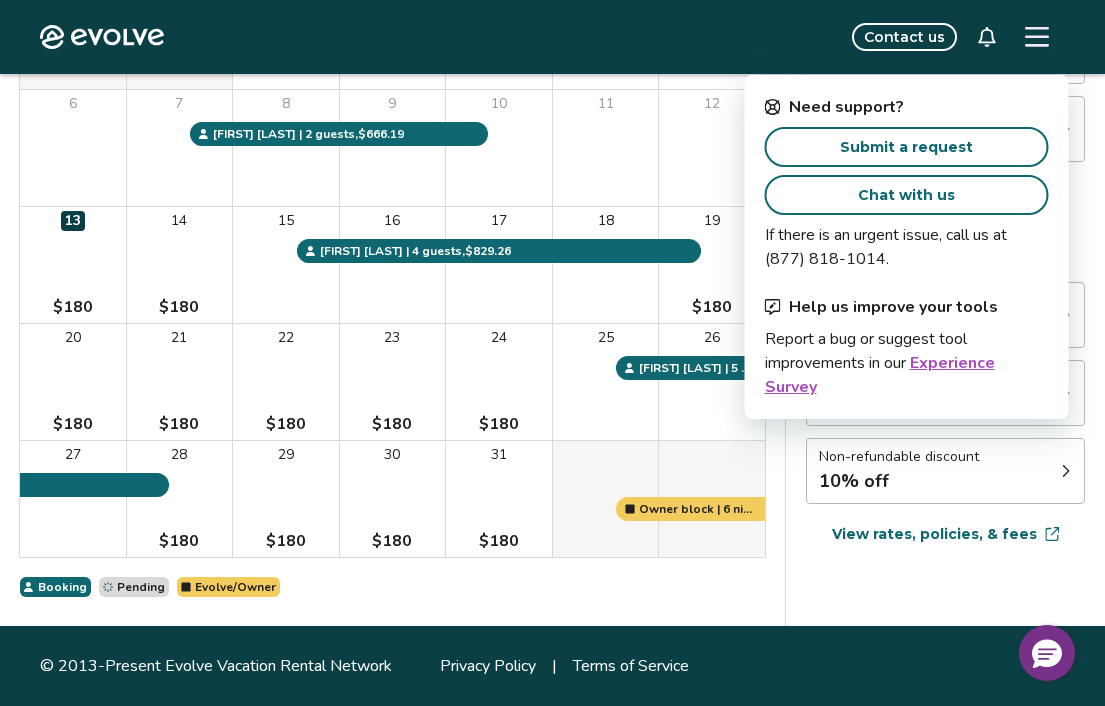 click on "Submit a request" at bounding box center (906, 147) 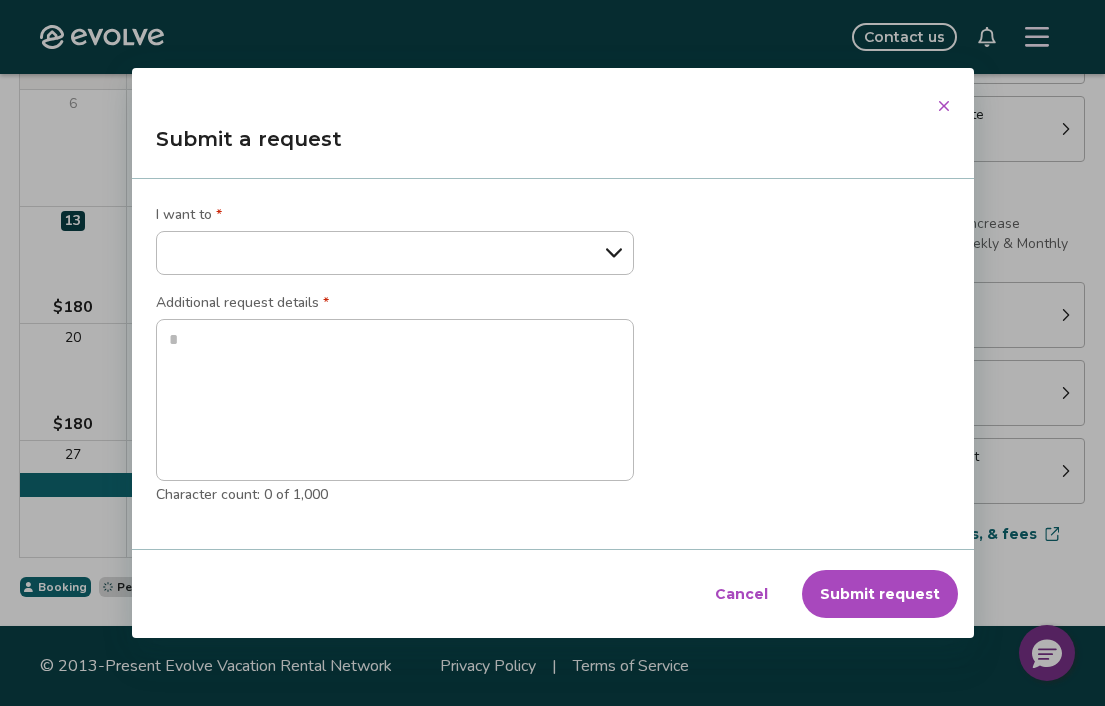 select on "**********" 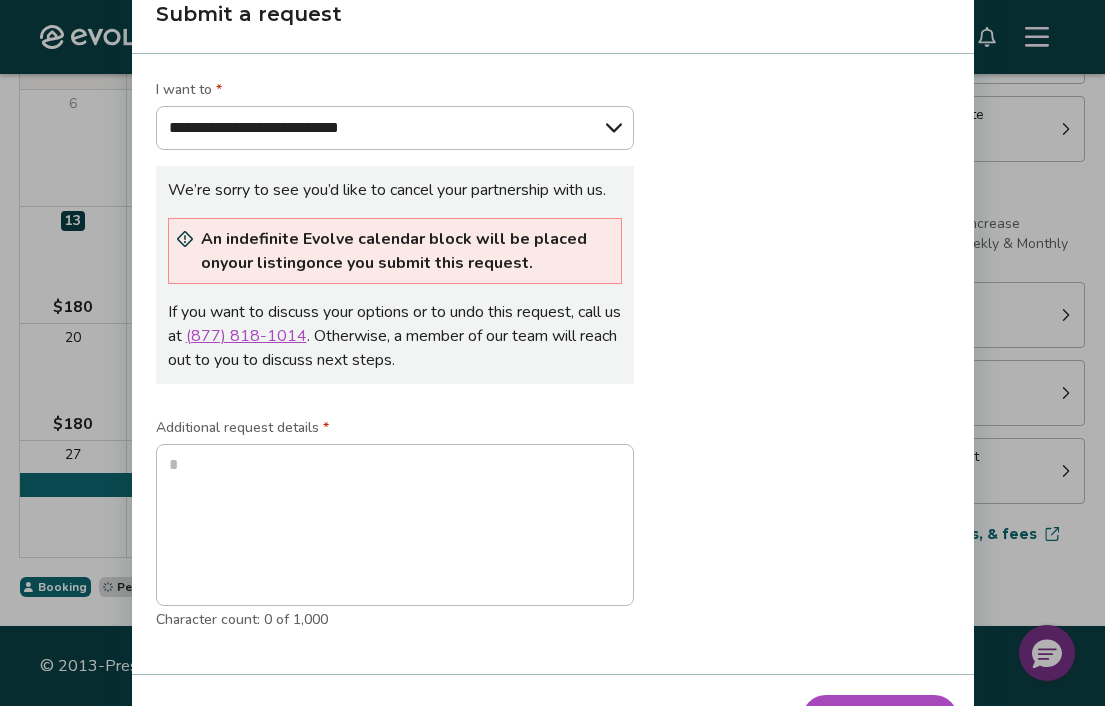click on "**********" at bounding box center (552, 353) 